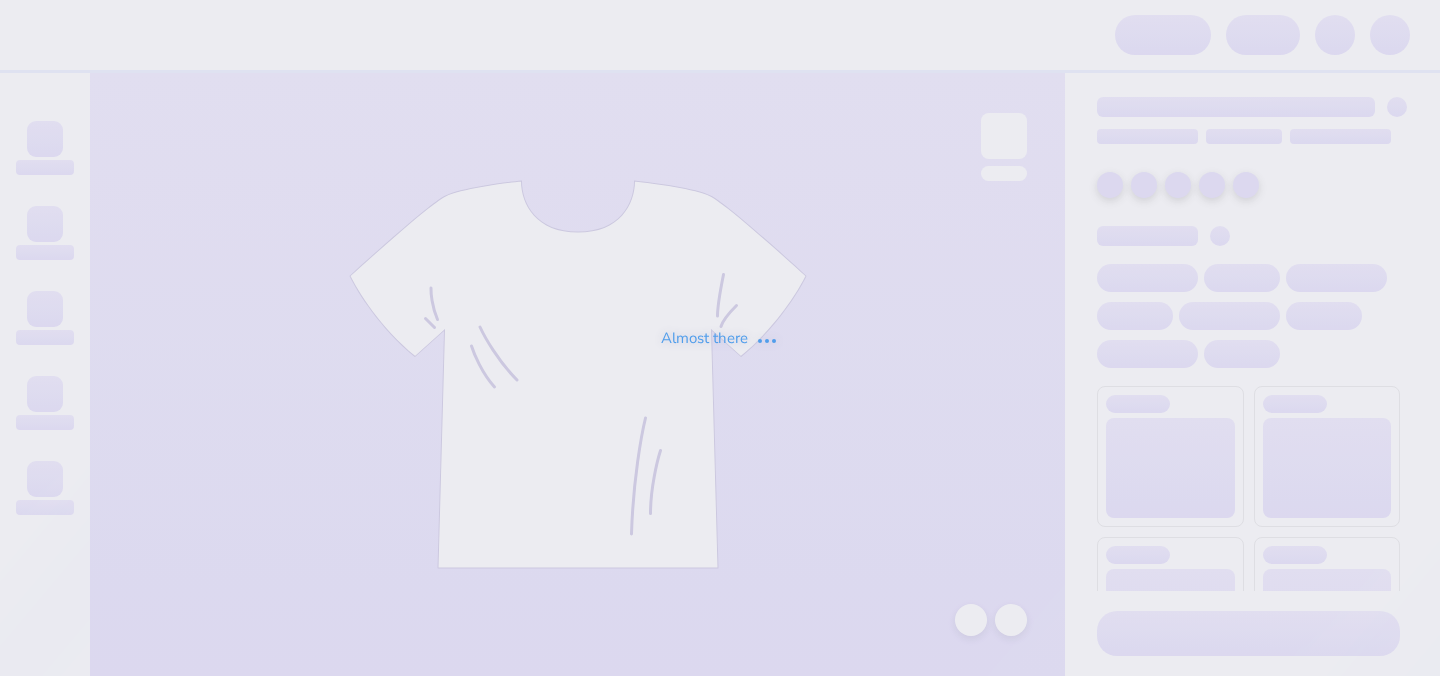 scroll, scrollTop: 0, scrollLeft: 0, axis: both 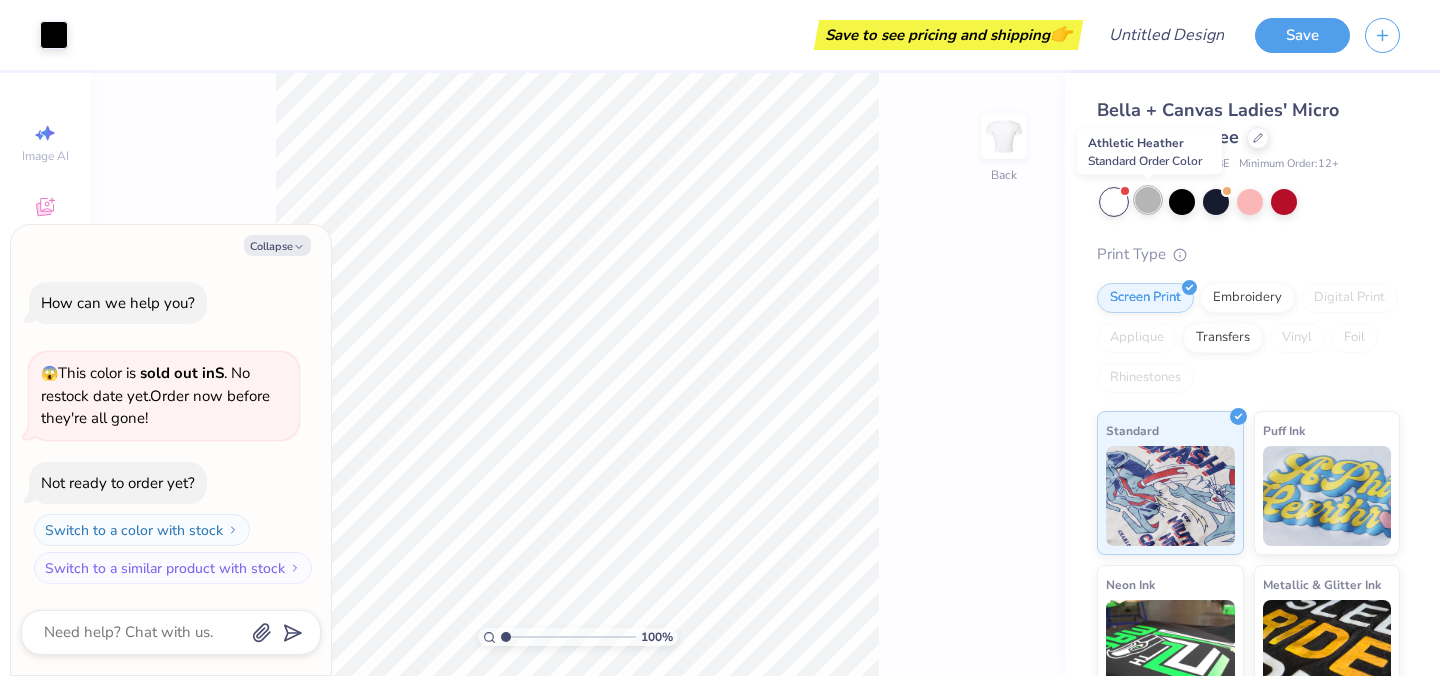 click at bounding box center [1148, 200] 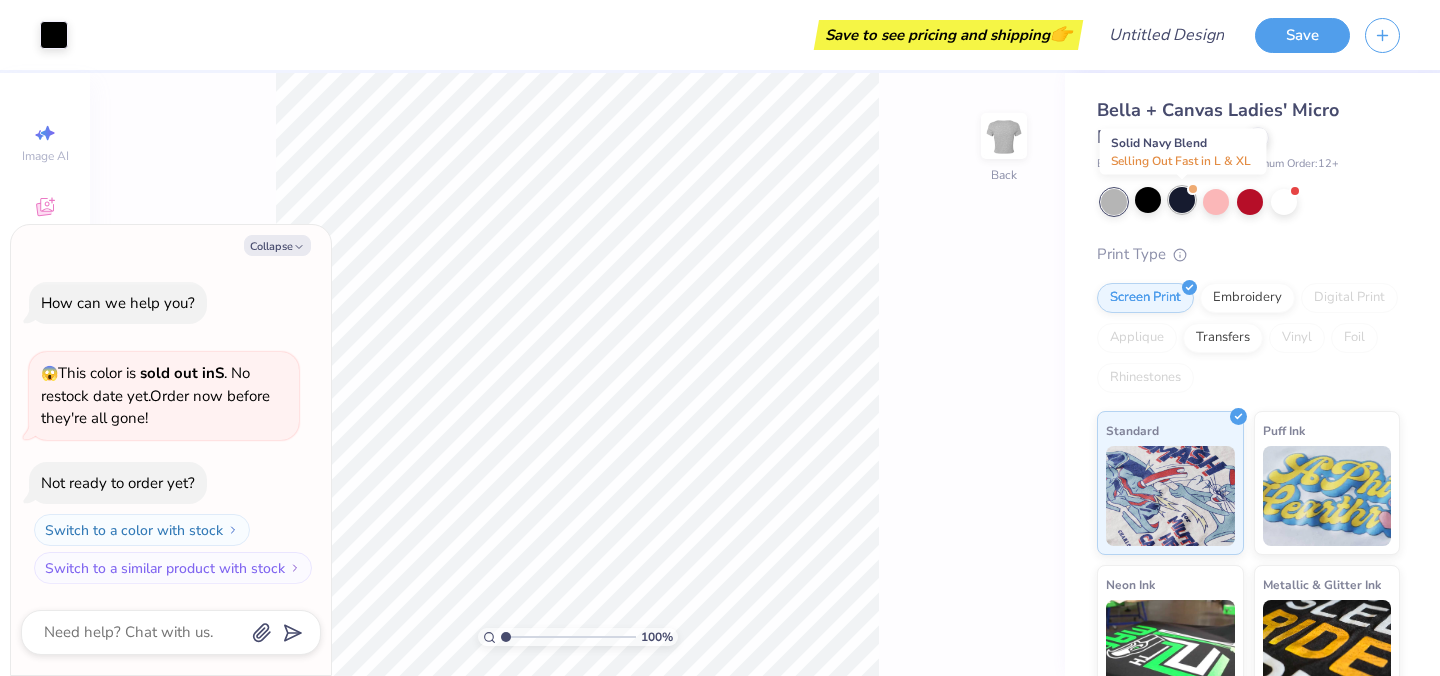 click at bounding box center [1182, 200] 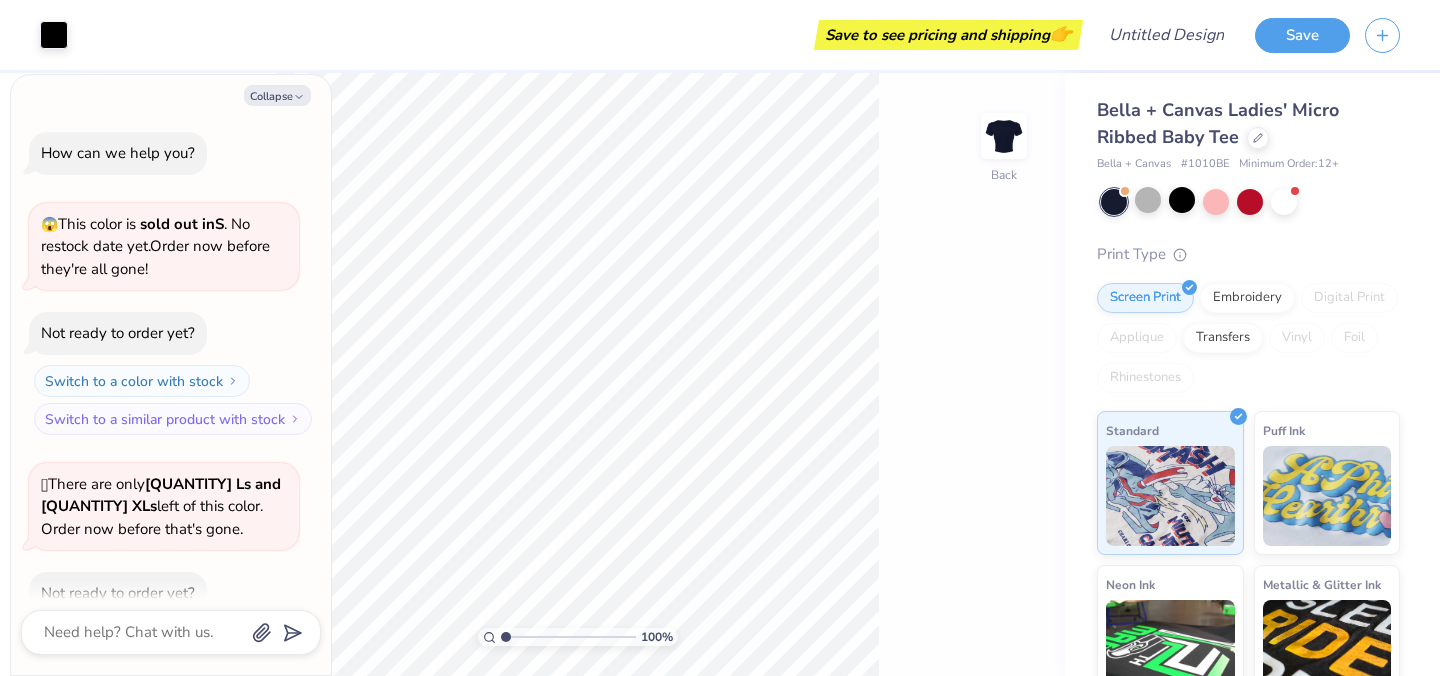 scroll, scrollTop: 110, scrollLeft: 0, axis: vertical 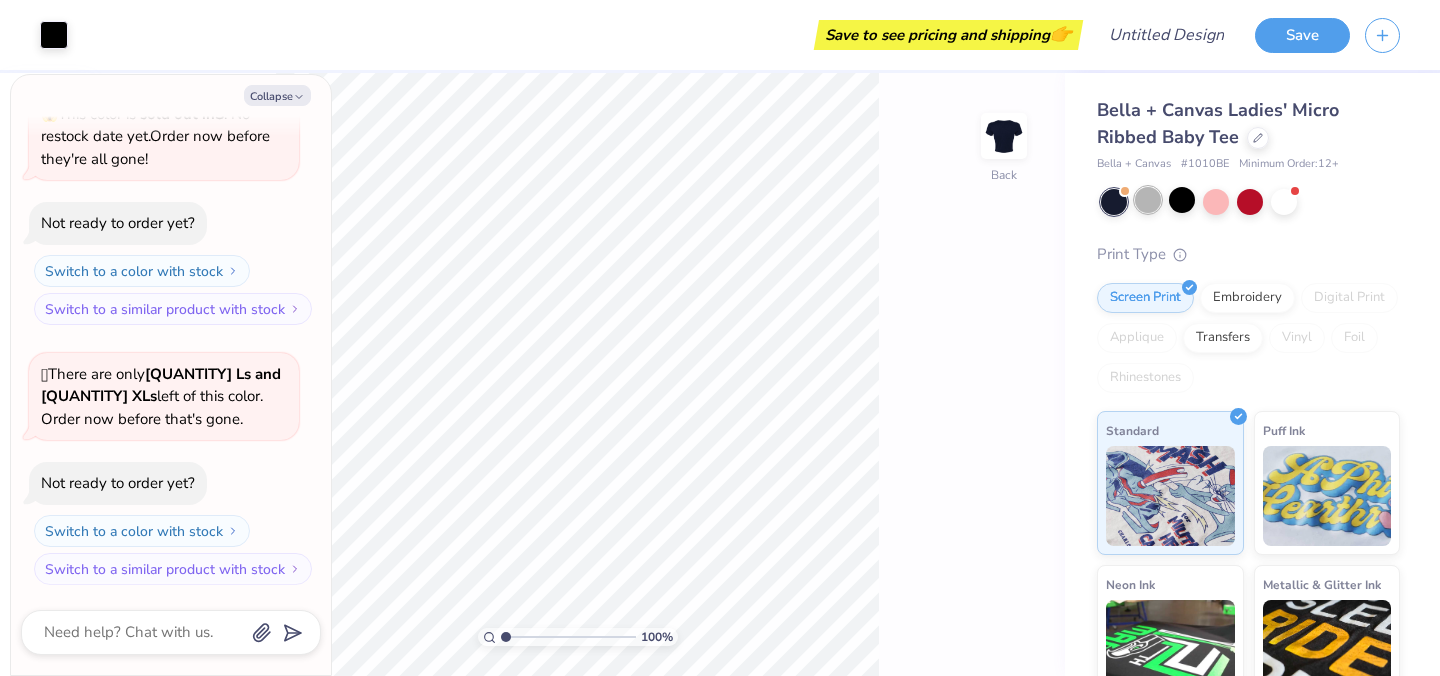 click at bounding box center [1148, 200] 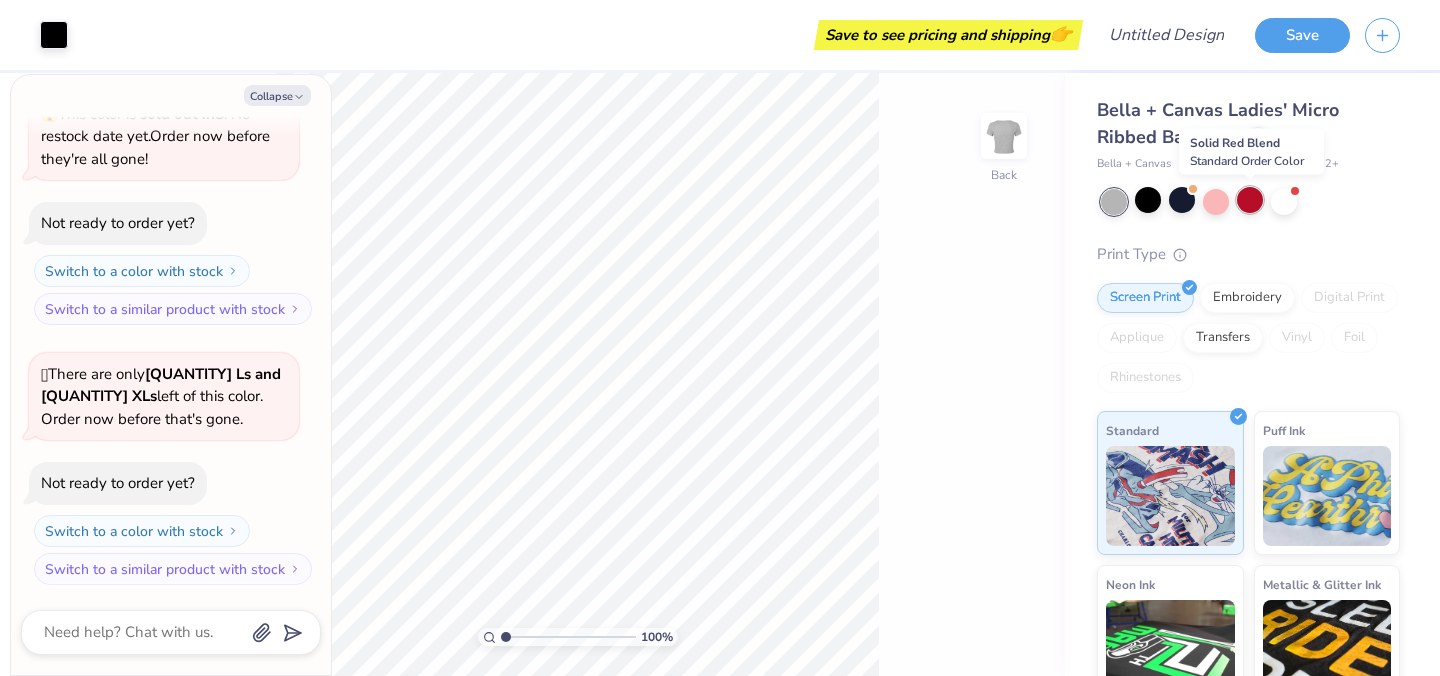 click at bounding box center [1250, 200] 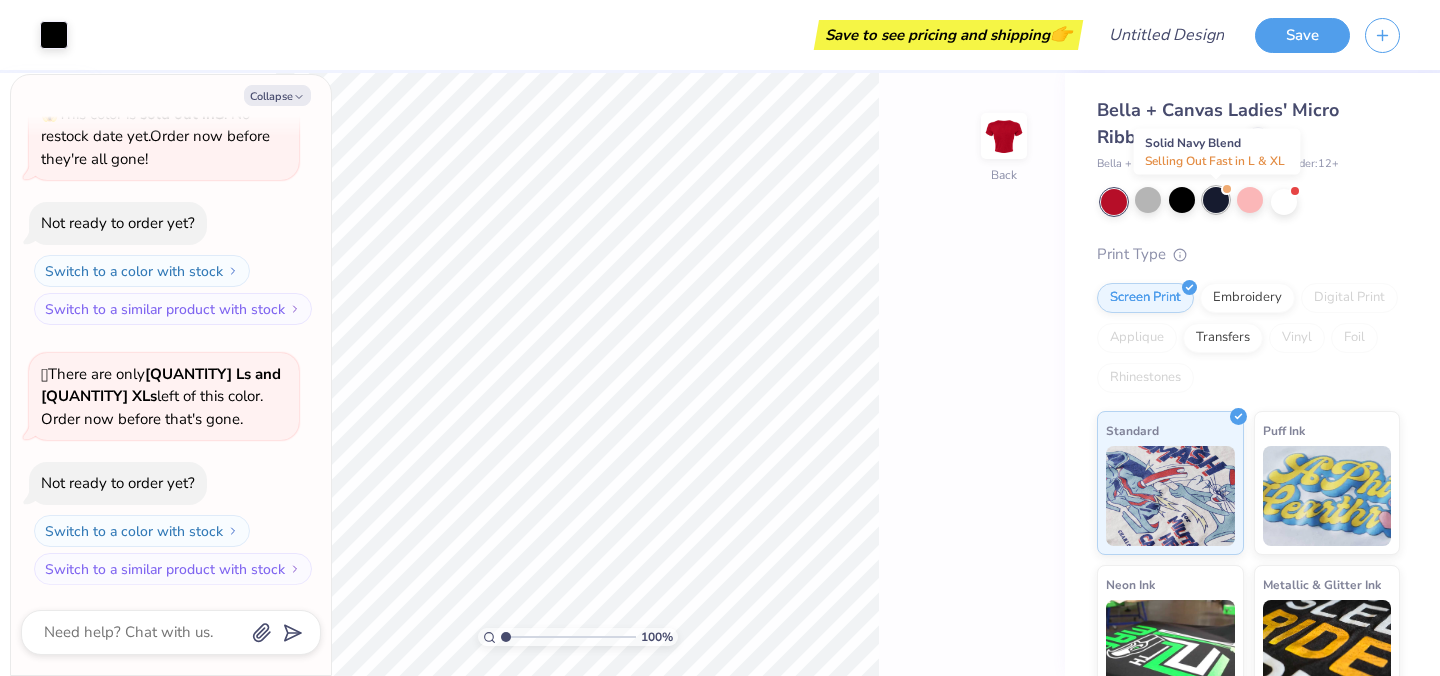 click at bounding box center [1216, 200] 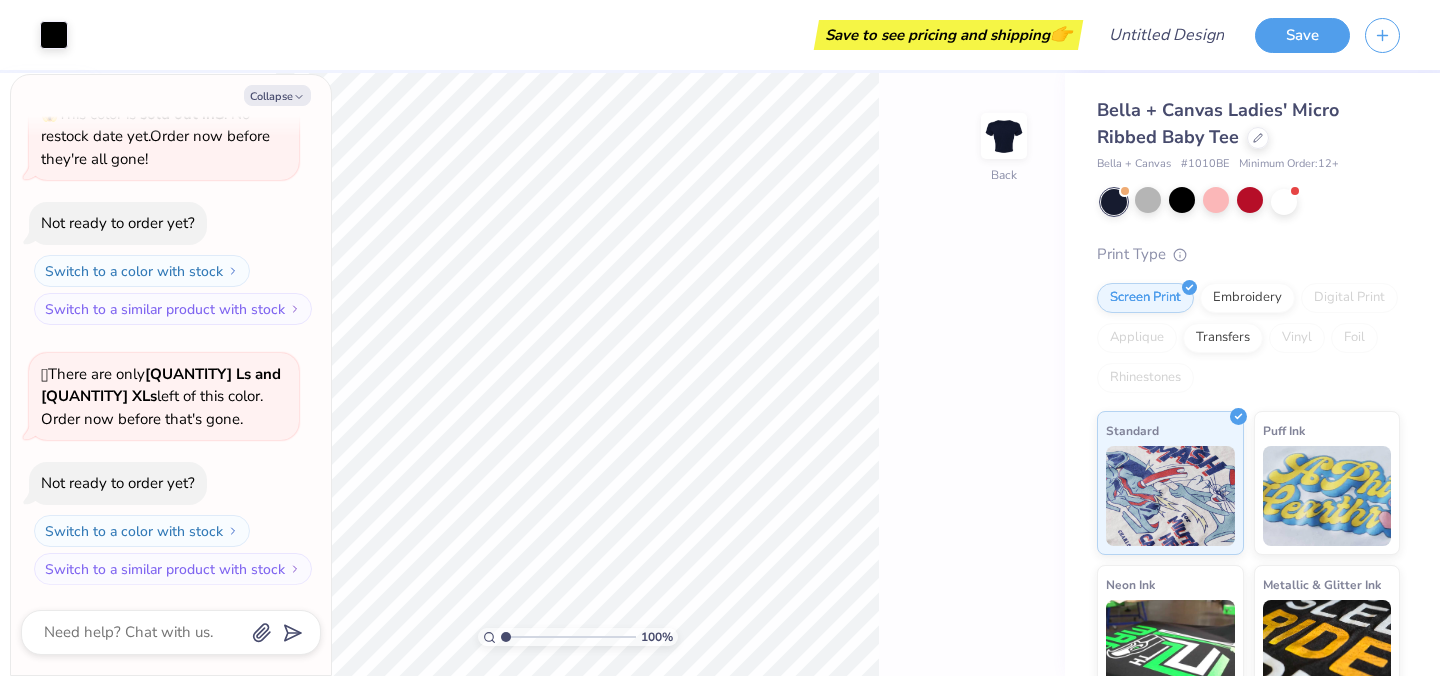 scroll, scrollTop: 370, scrollLeft: 0, axis: vertical 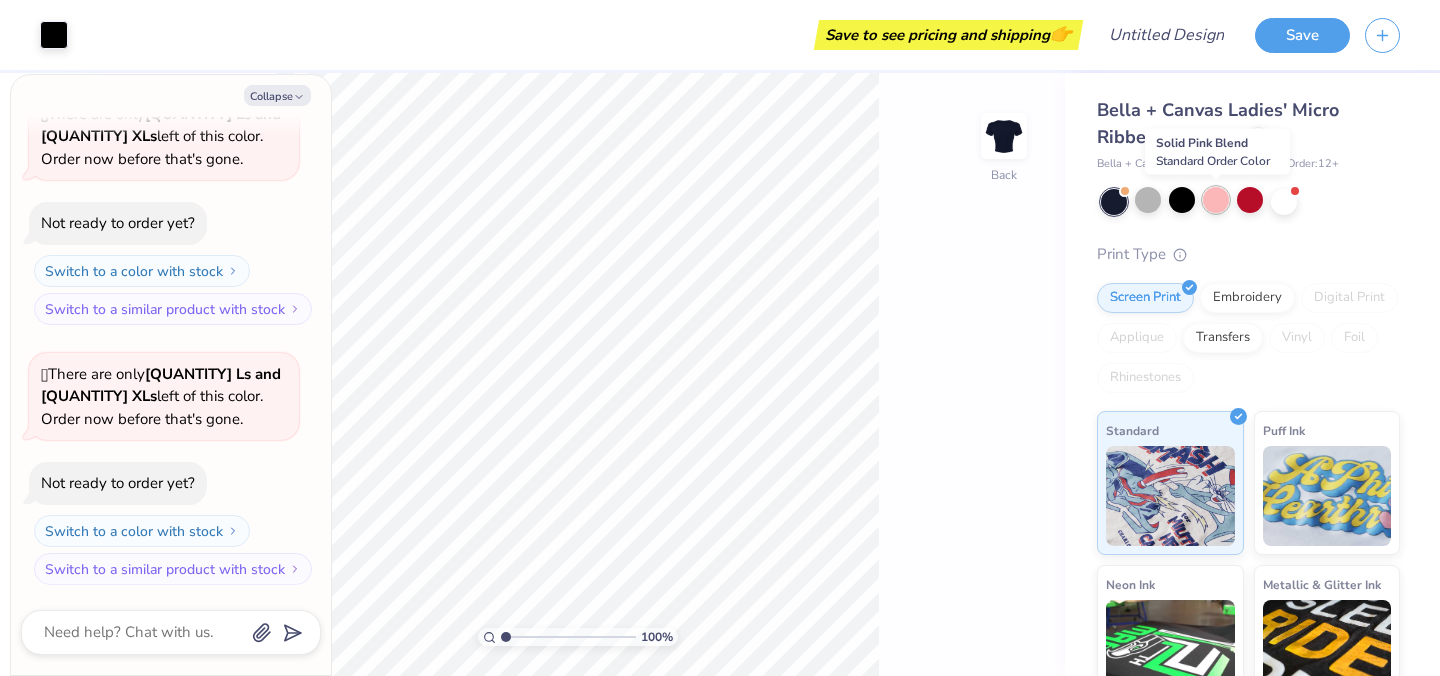 click at bounding box center (1216, 200) 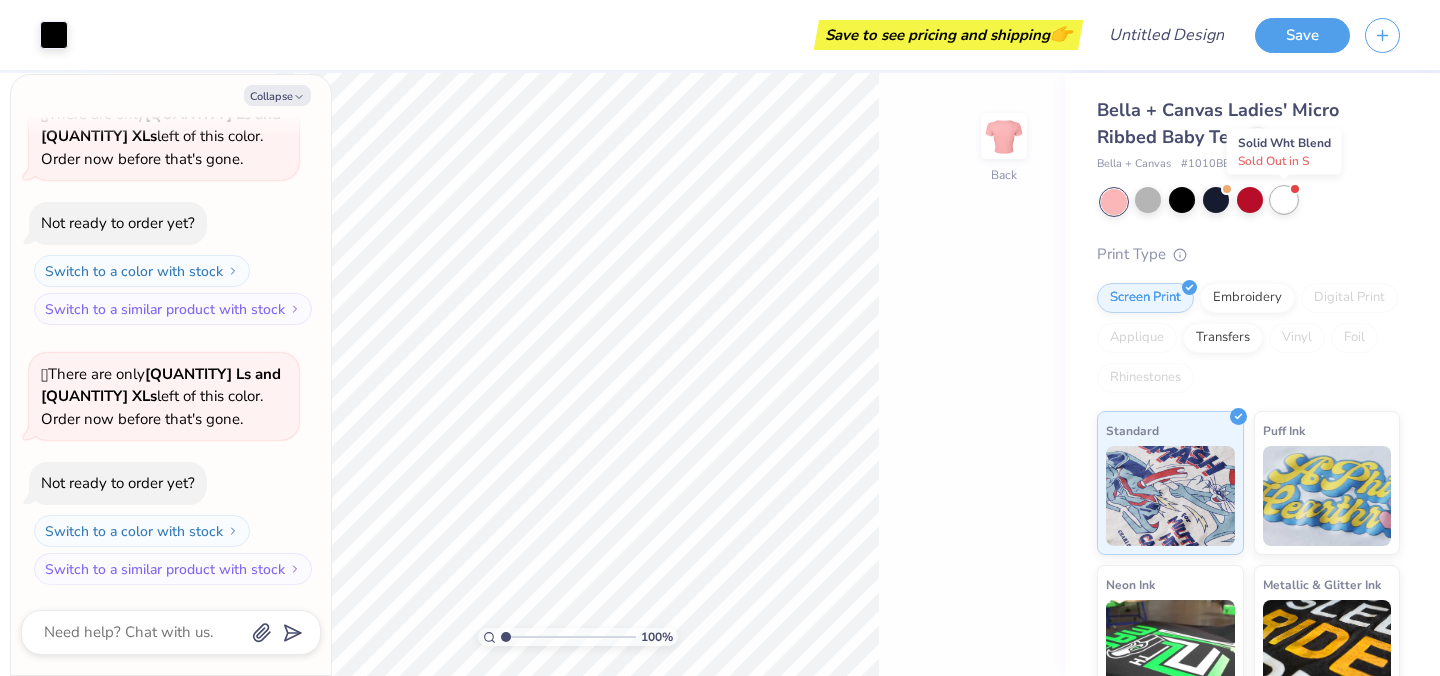 click at bounding box center (1284, 200) 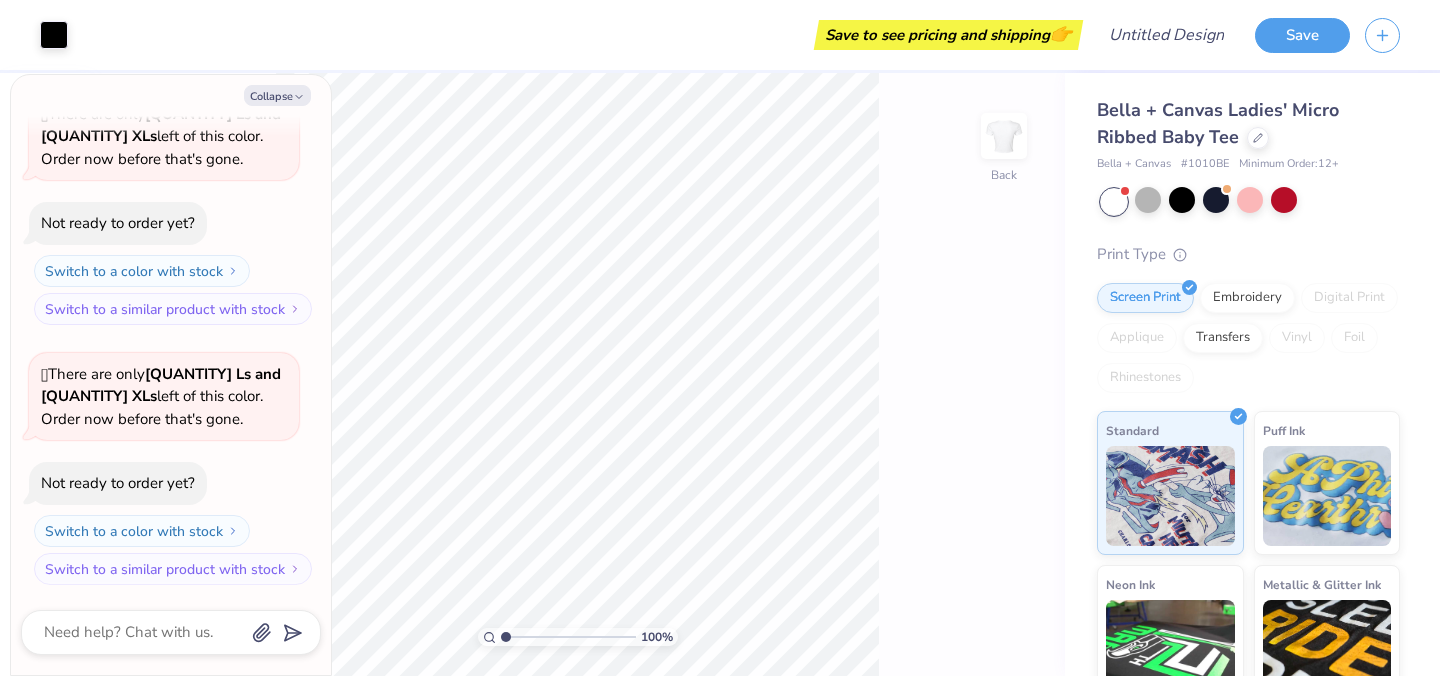 scroll, scrollTop: 630, scrollLeft: 0, axis: vertical 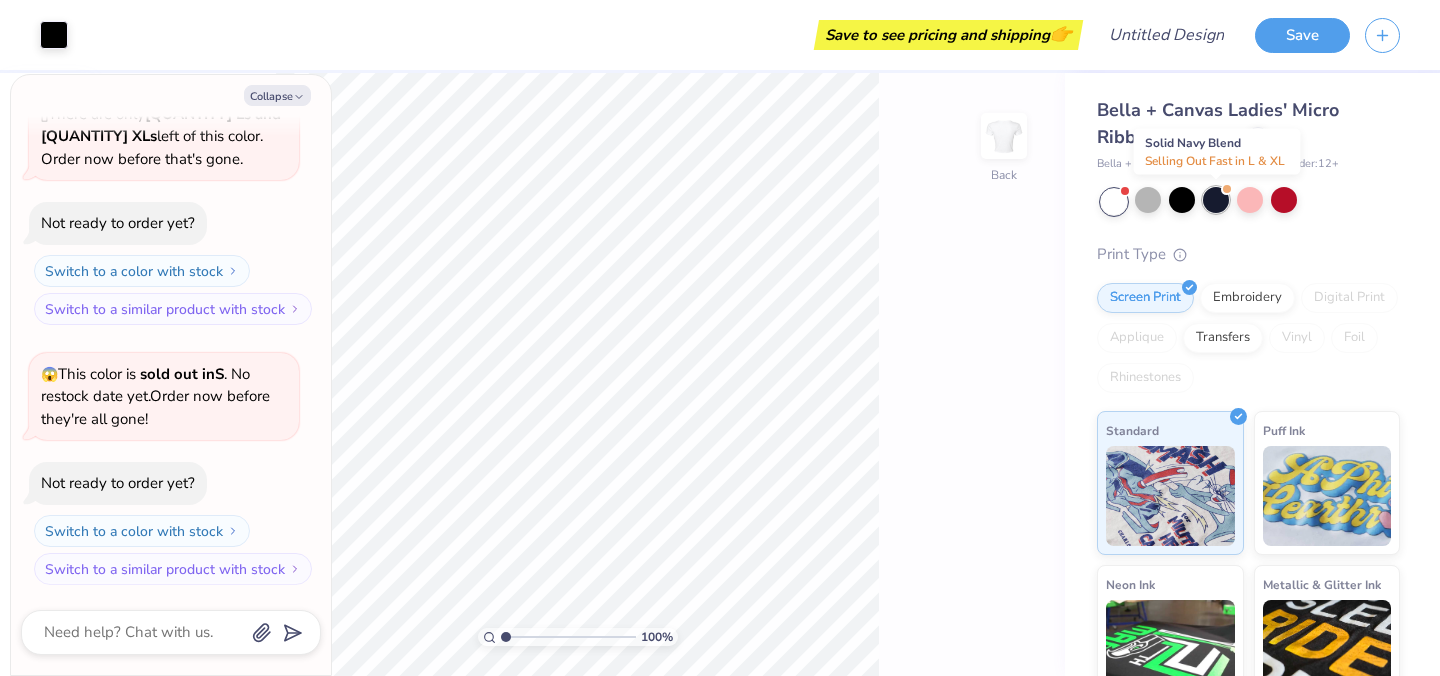 click at bounding box center (1216, 200) 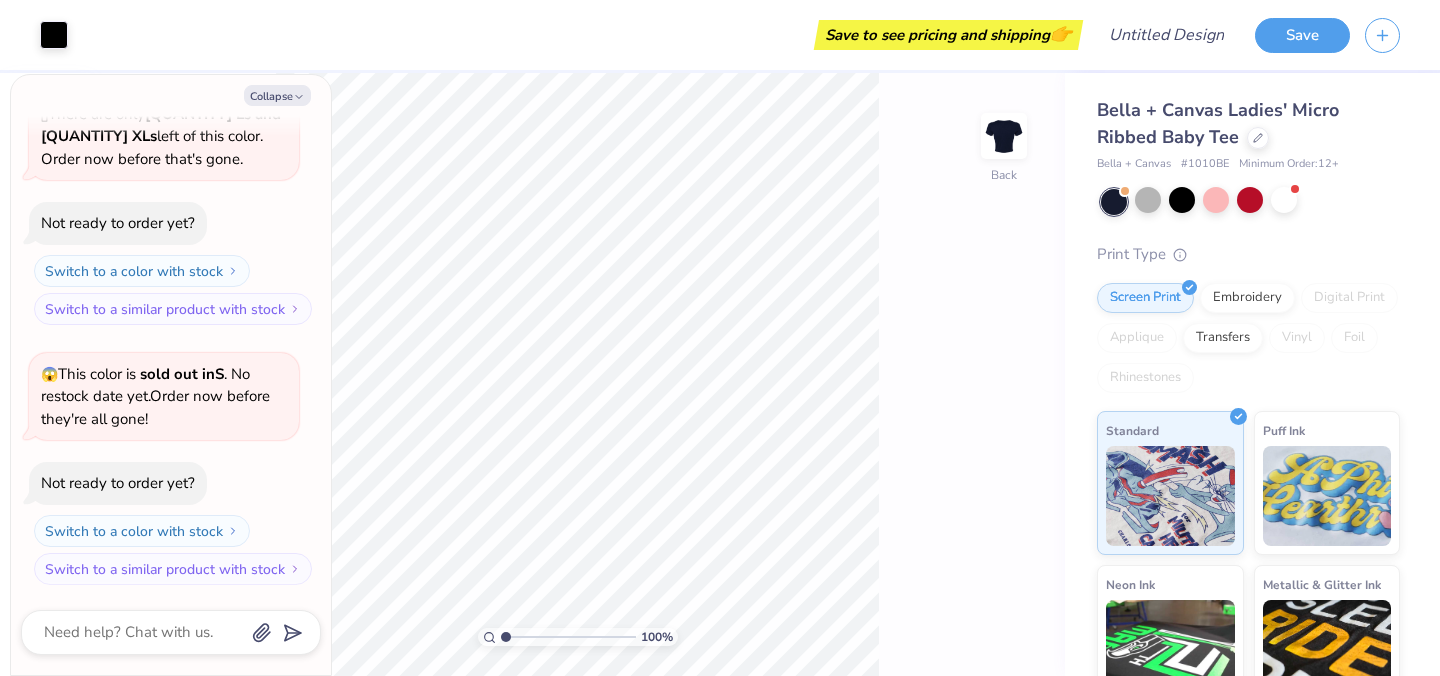 scroll, scrollTop: 890, scrollLeft: 0, axis: vertical 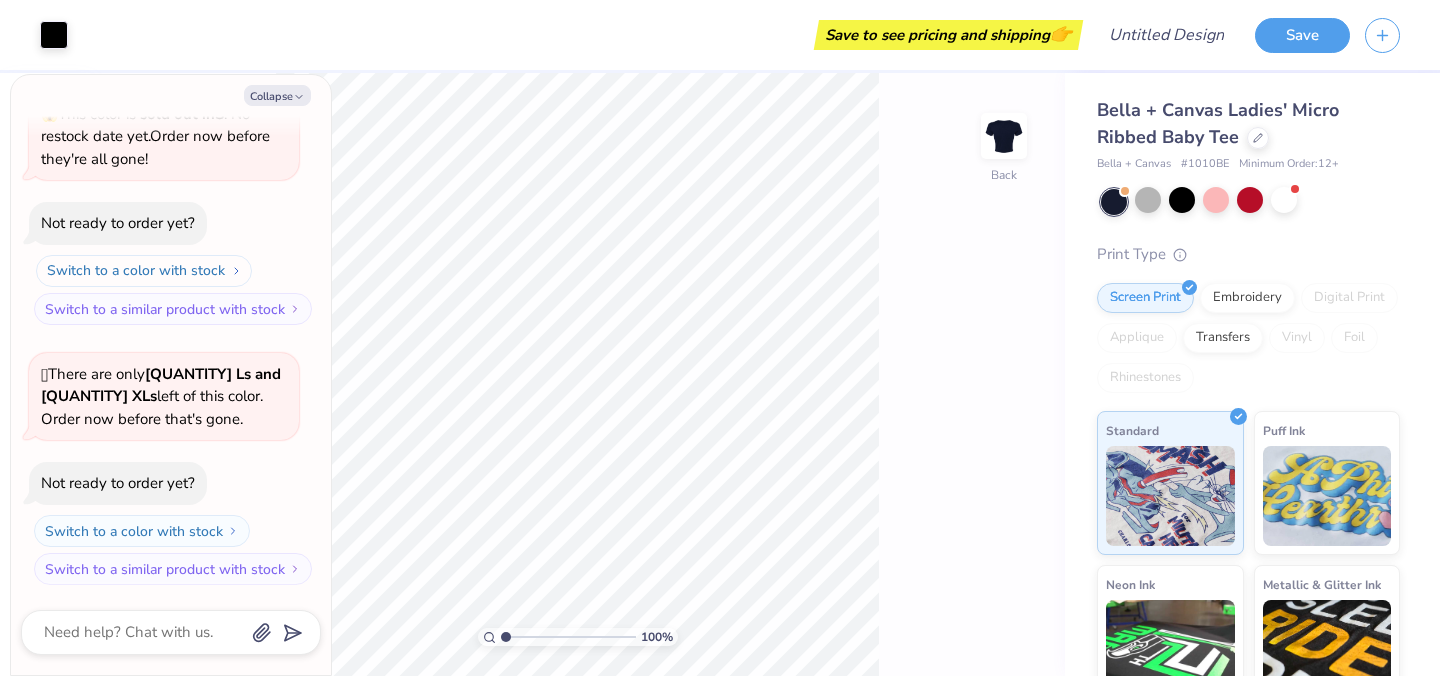 click on "Switch to a color with stock" at bounding box center [144, 271] 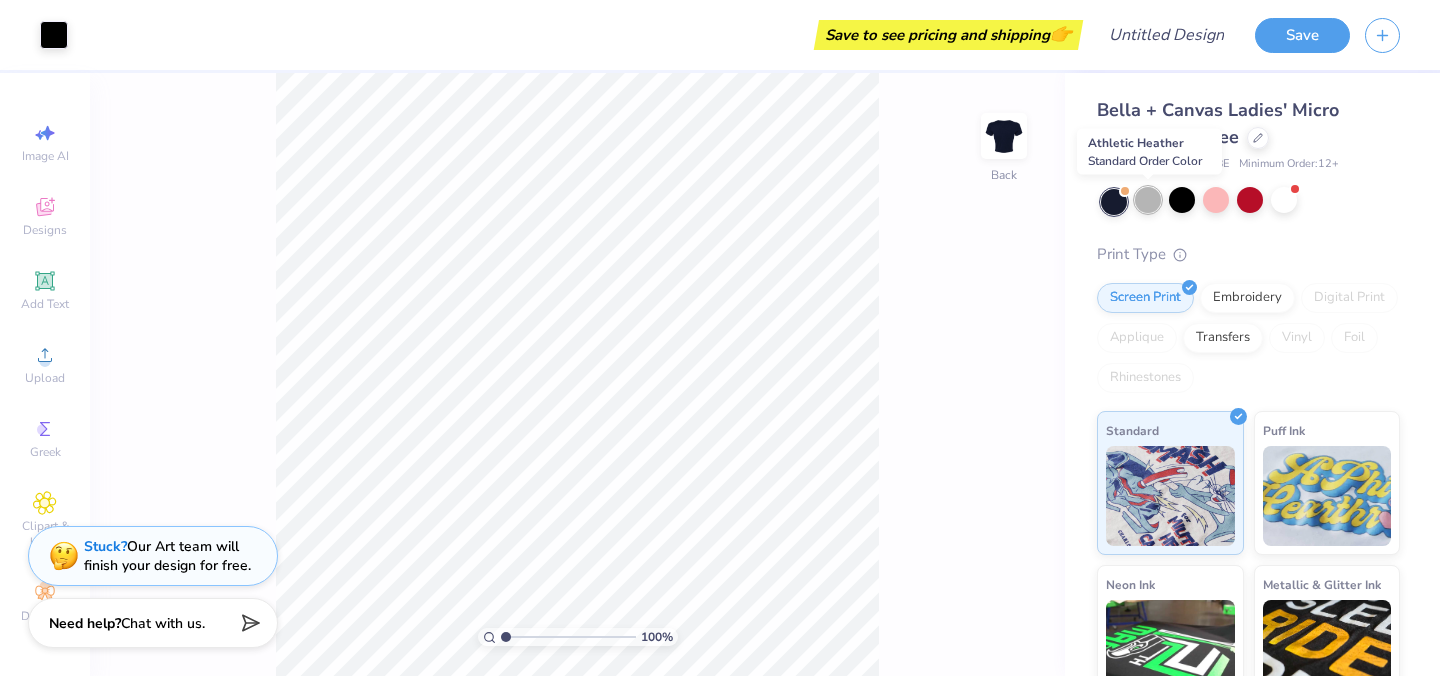 click at bounding box center (1148, 200) 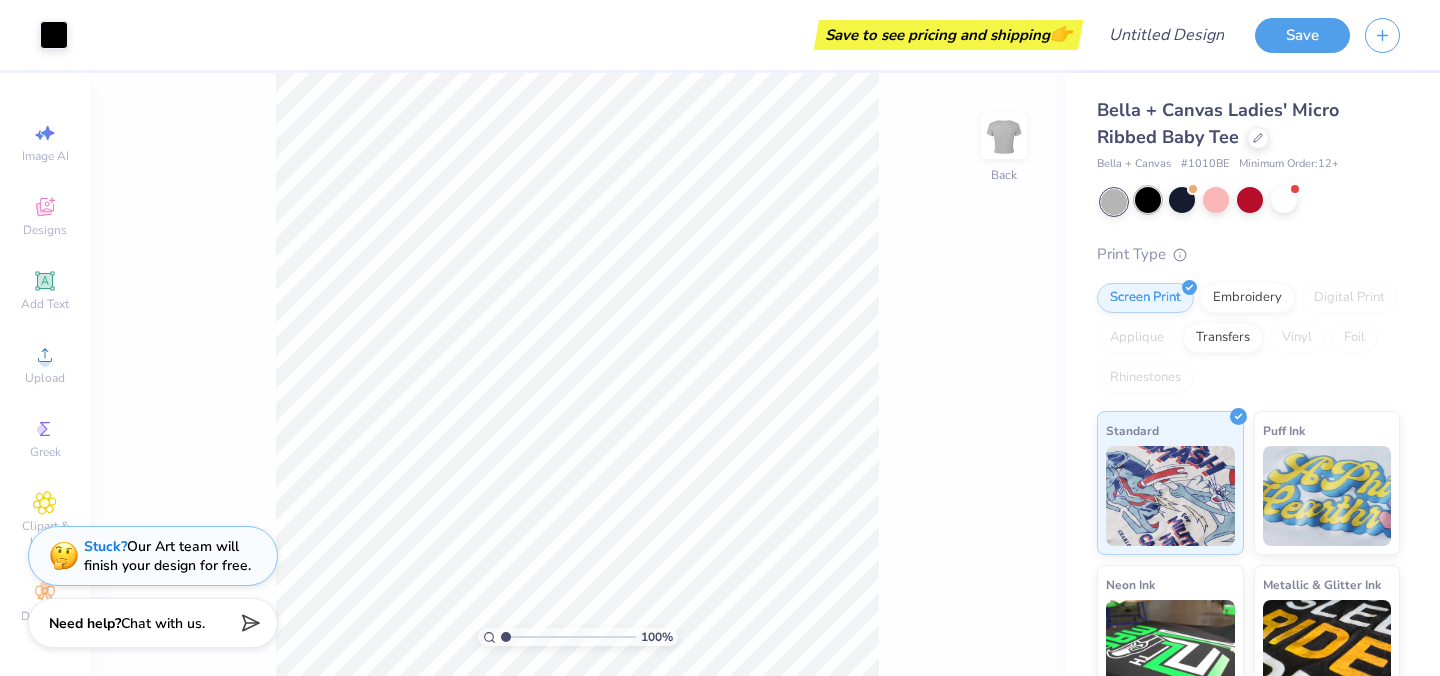 click at bounding box center (1148, 200) 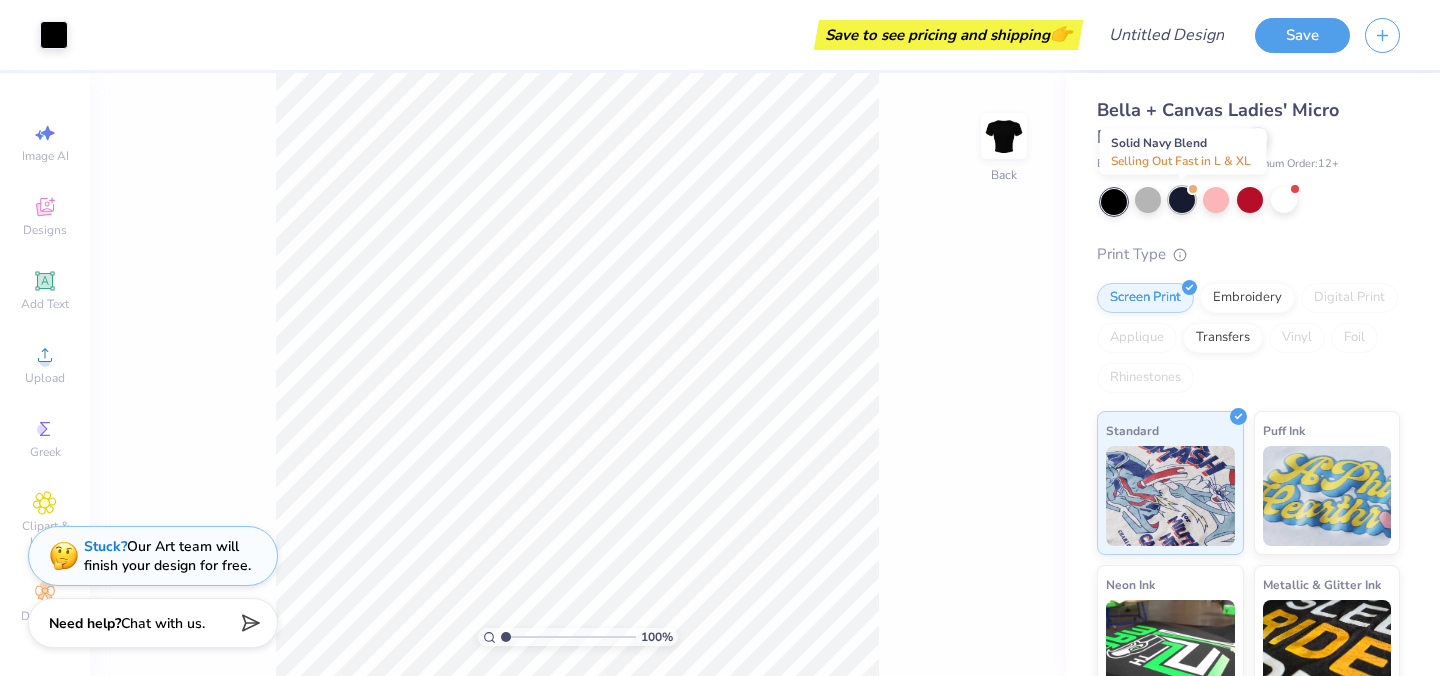 click at bounding box center [1182, 200] 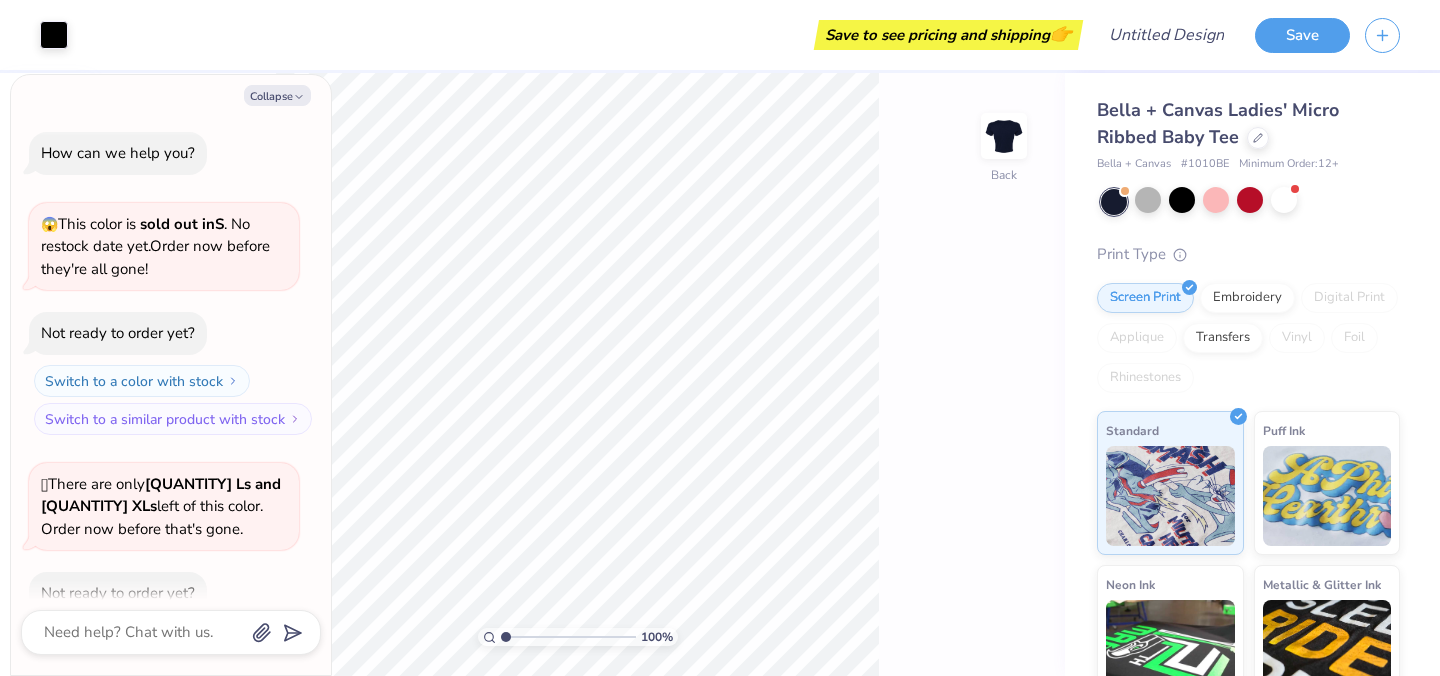 scroll, scrollTop: 1150, scrollLeft: 0, axis: vertical 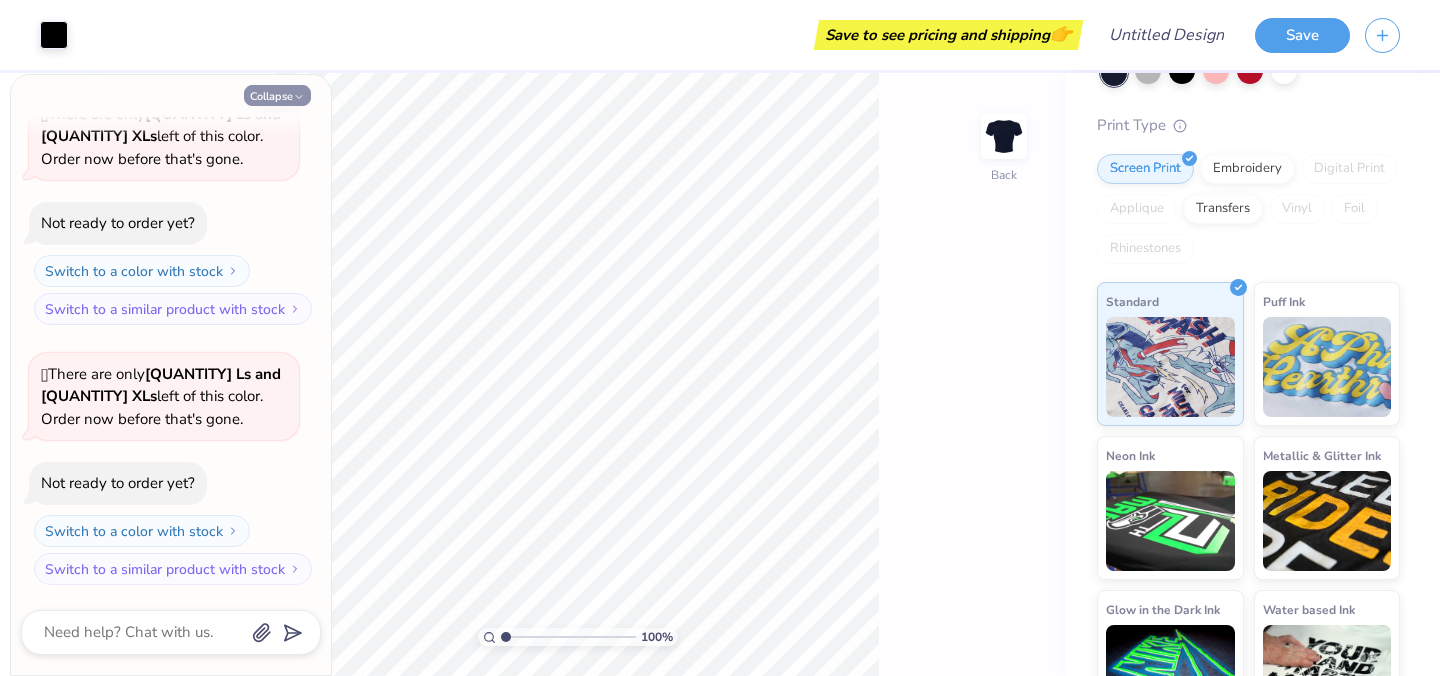 click 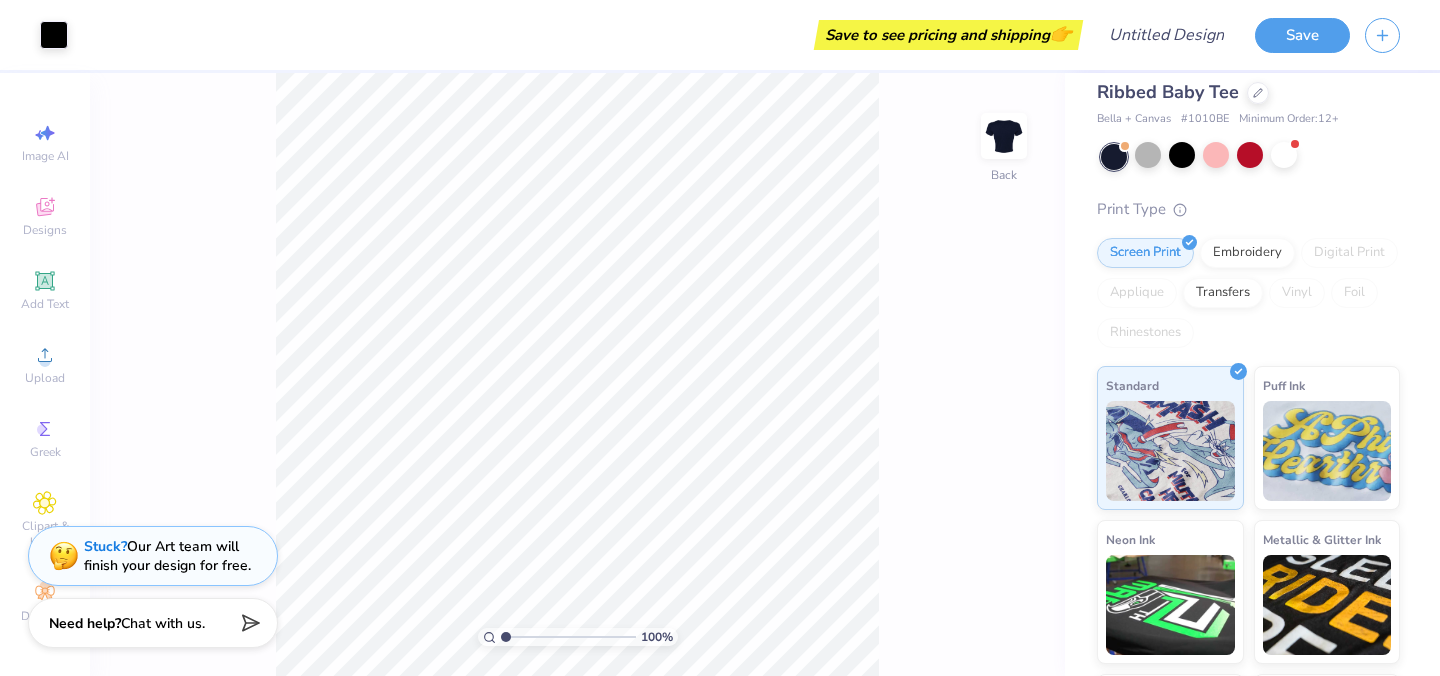 scroll, scrollTop: 187, scrollLeft: 0, axis: vertical 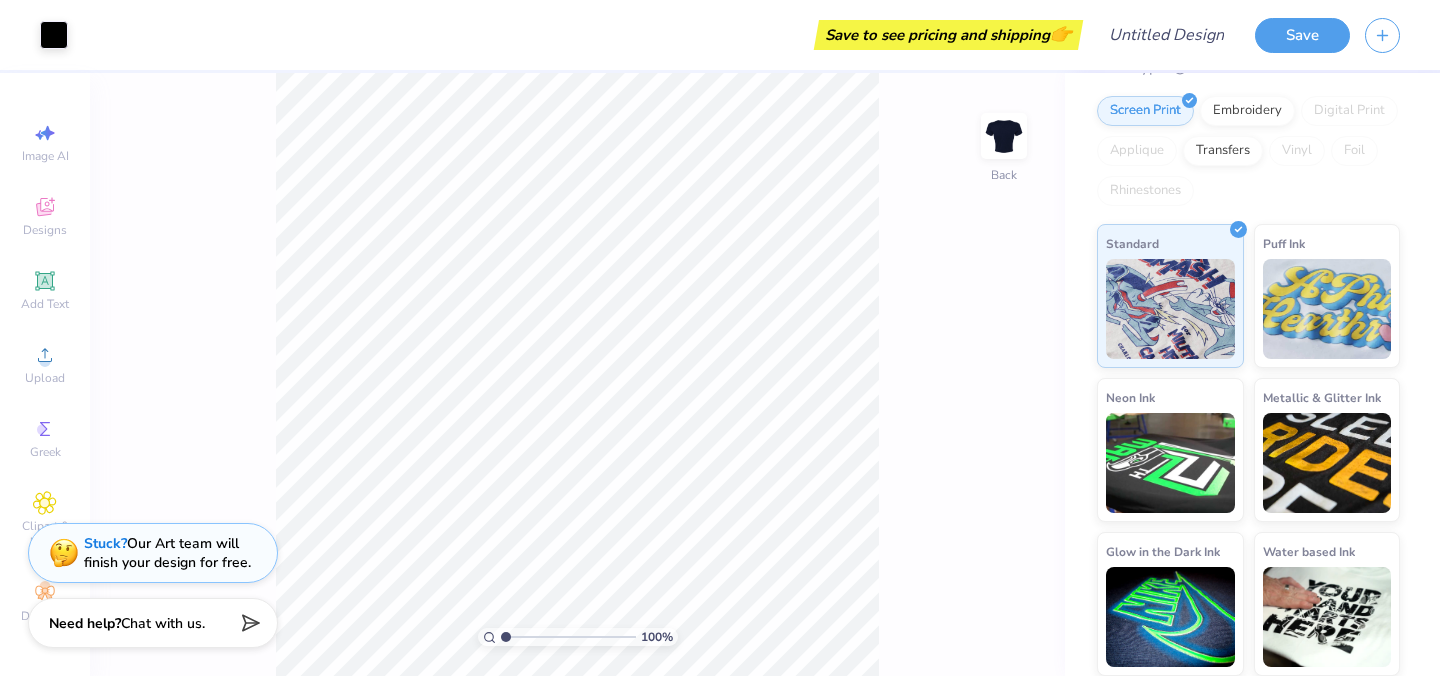 click on "Stuck?  Our Art team will finish your design for free." at bounding box center (167, 553) 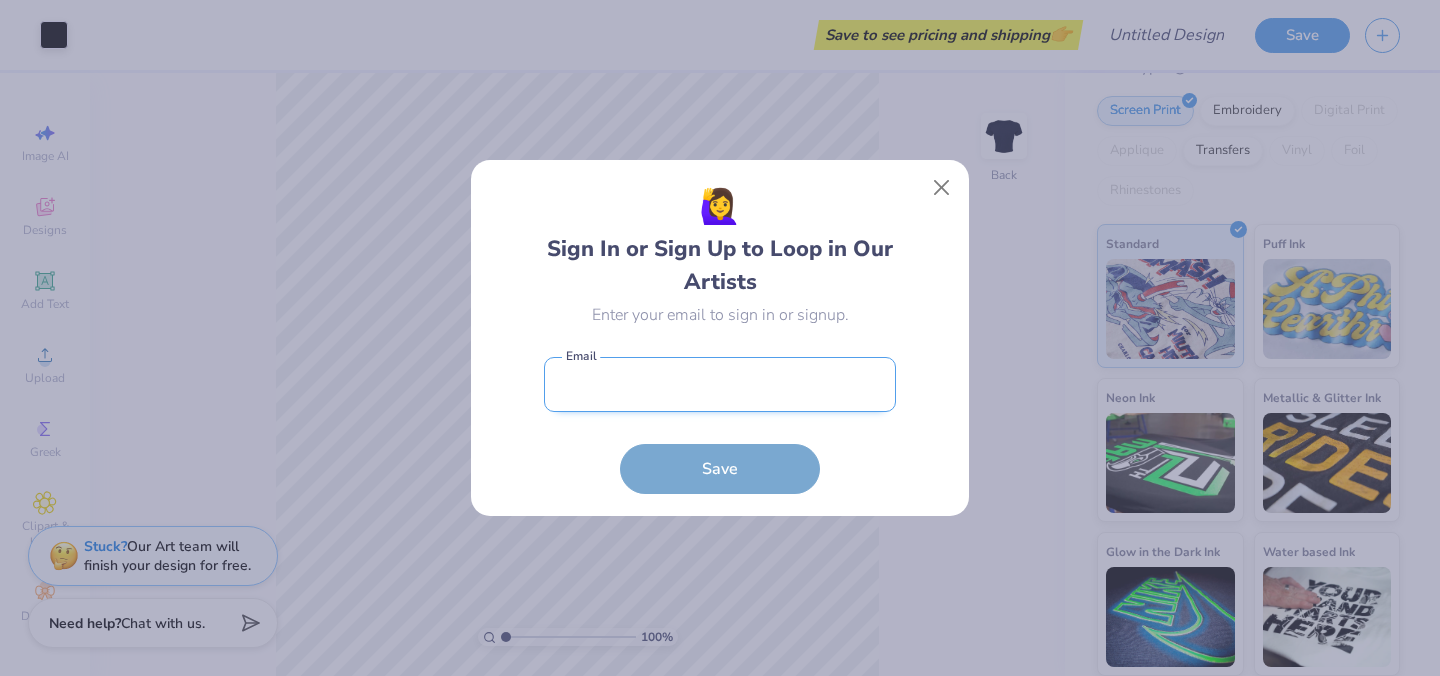 click at bounding box center (720, 384) 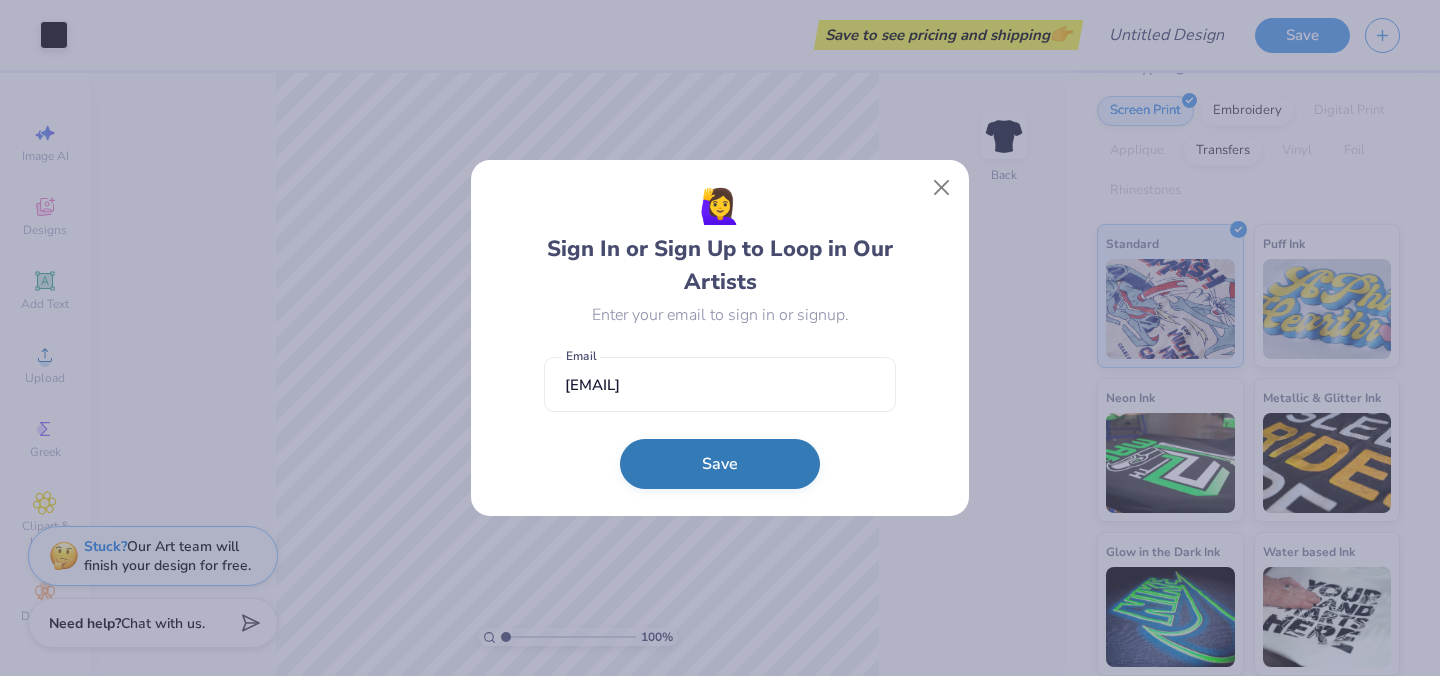 click on "Save" at bounding box center [720, 464] 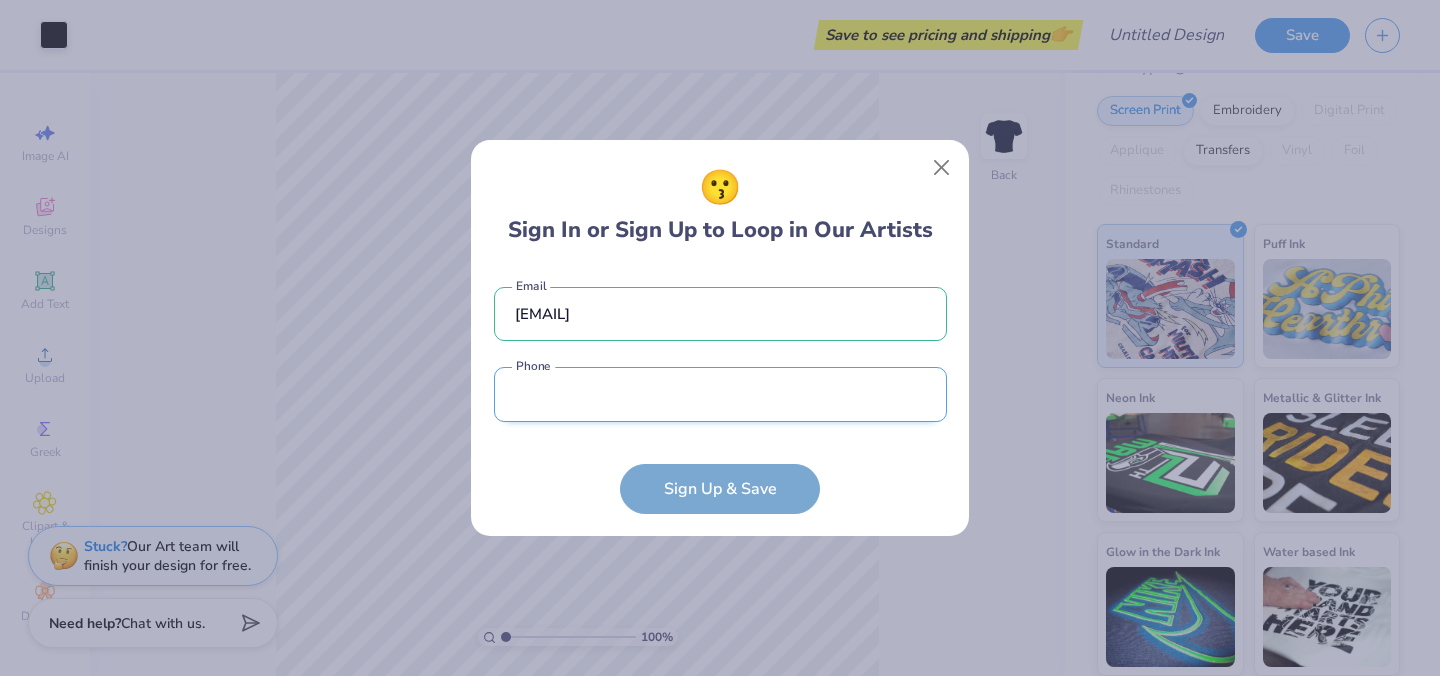 click at bounding box center (720, 394) 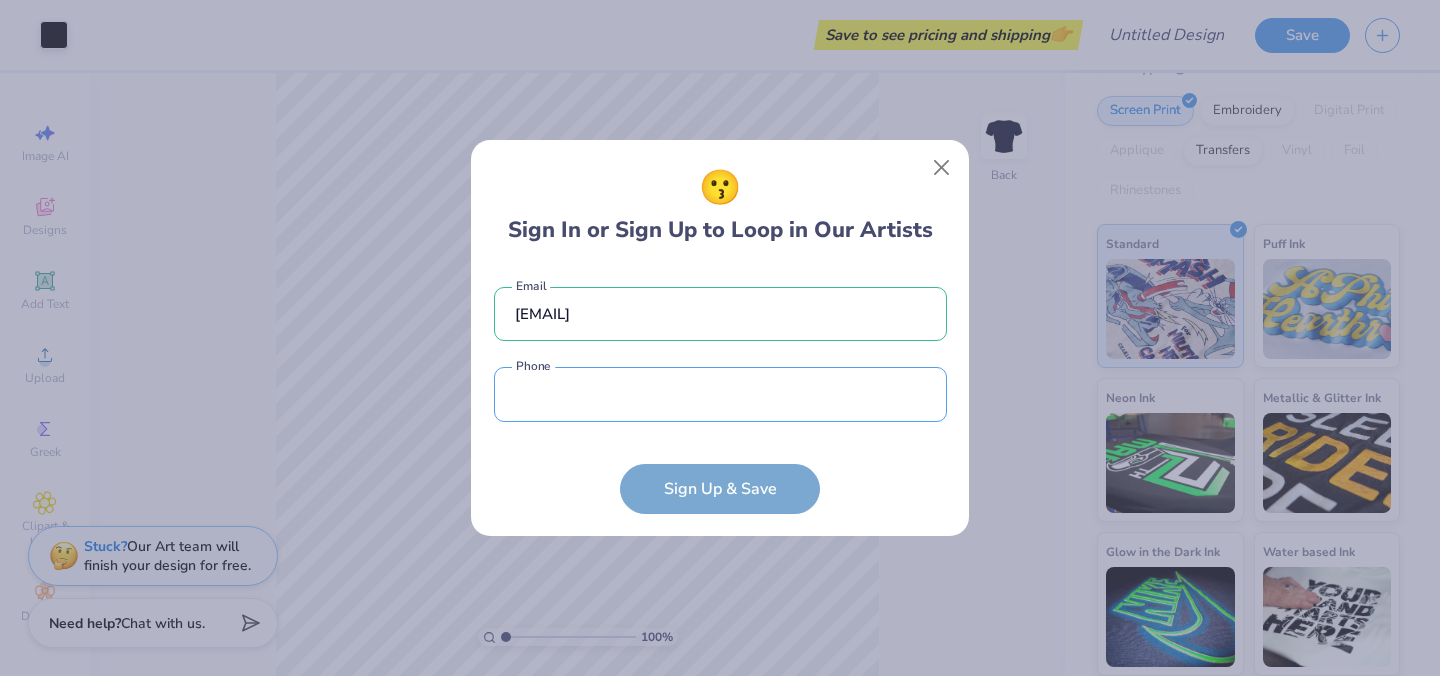type on "[PHONE]" 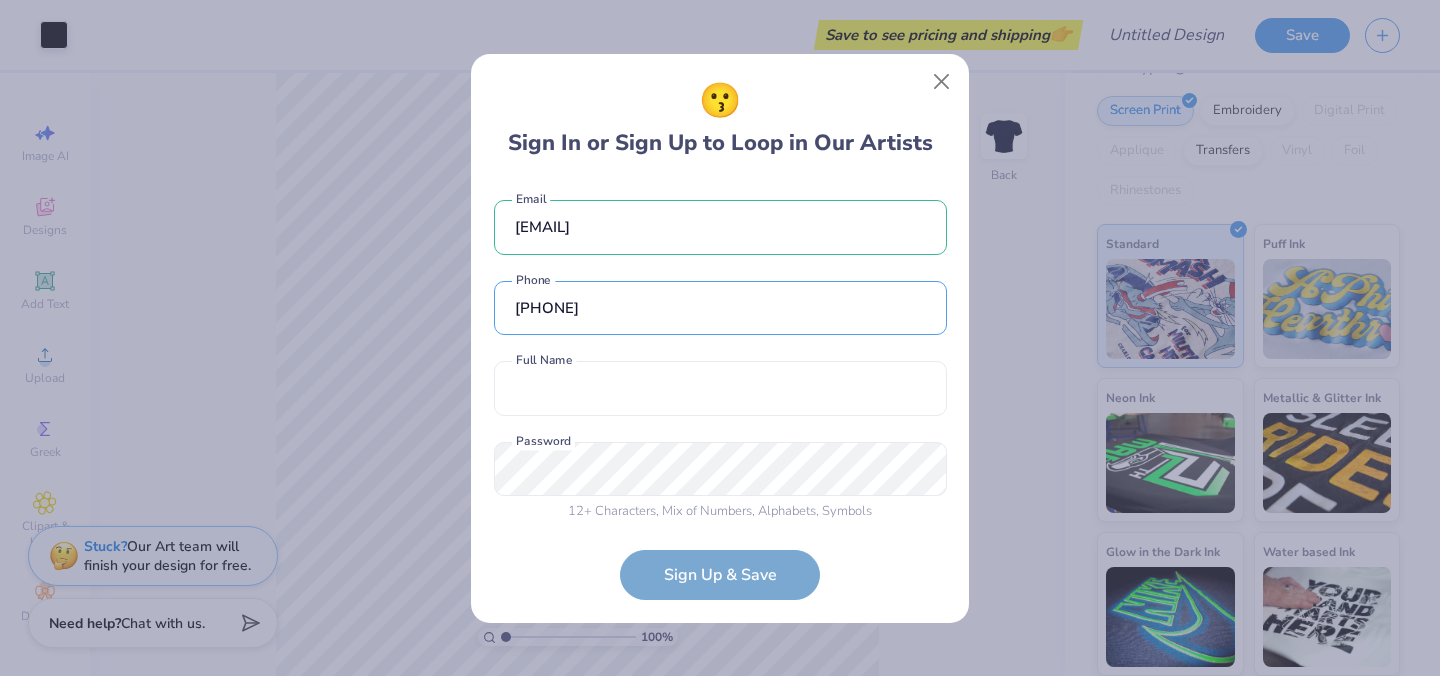 scroll, scrollTop: 13, scrollLeft: 0, axis: vertical 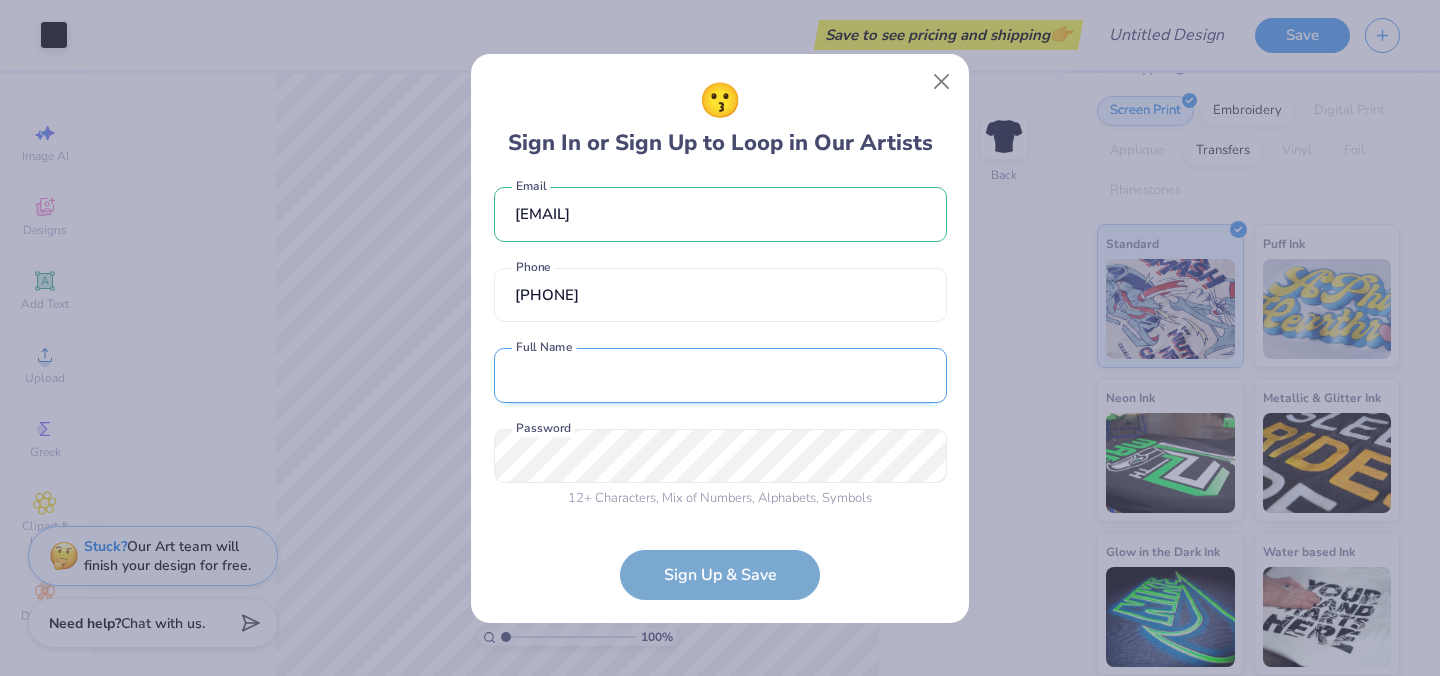 click at bounding box center [720, 375] 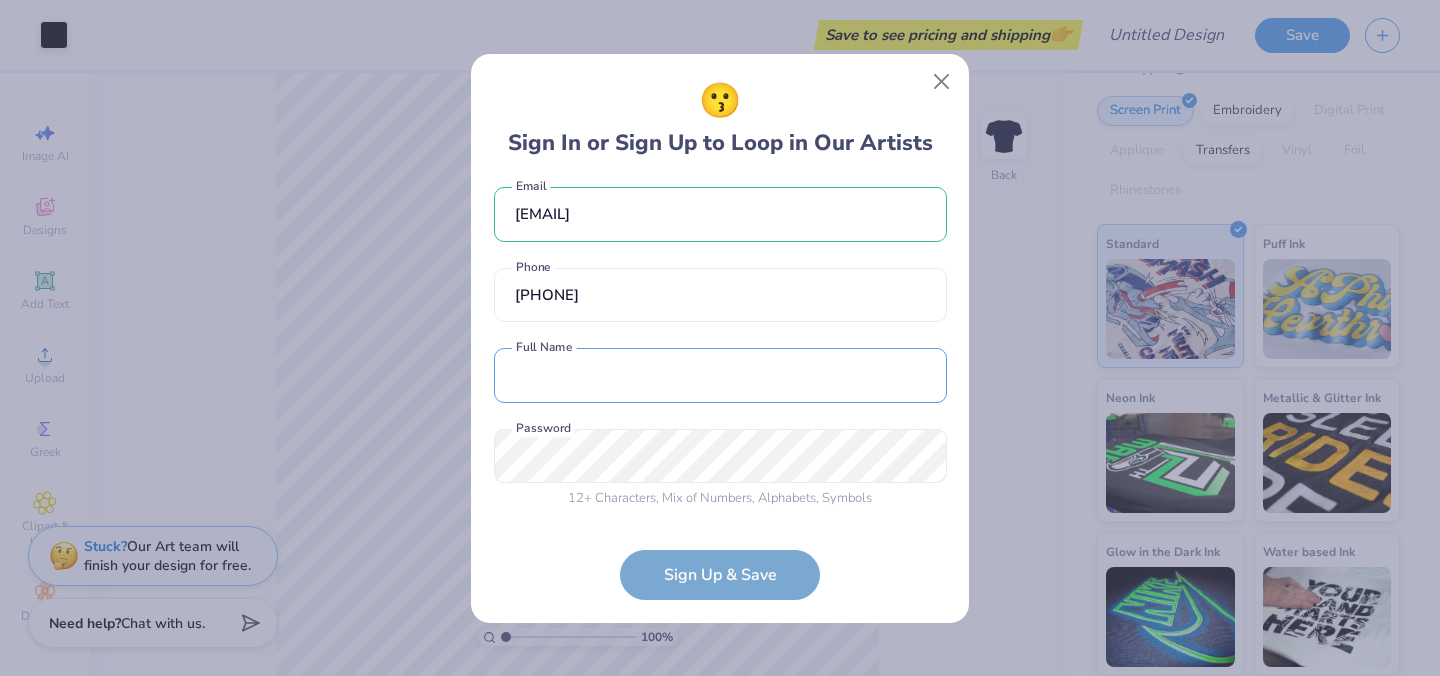 type on "[FIRST] [LAST]" 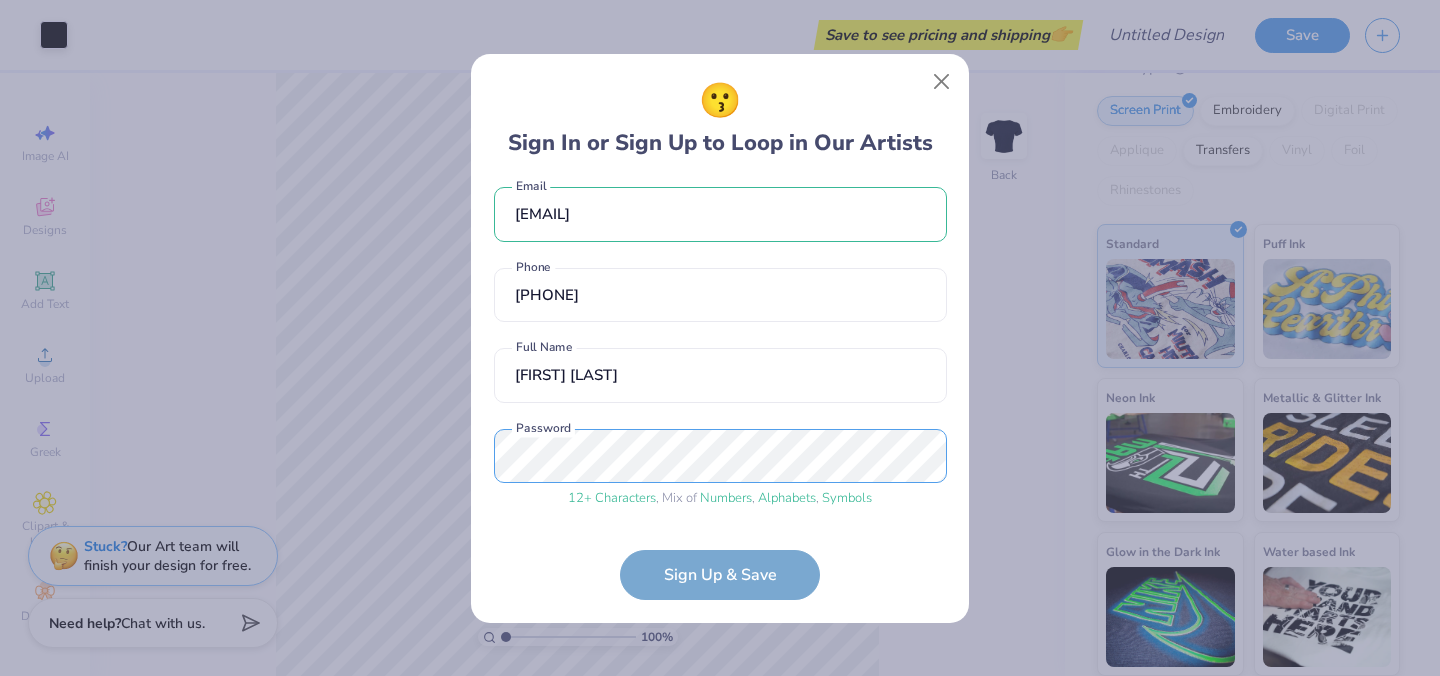 scroll, scrollTop: 89, scrollLeft: 0, axis: vertical 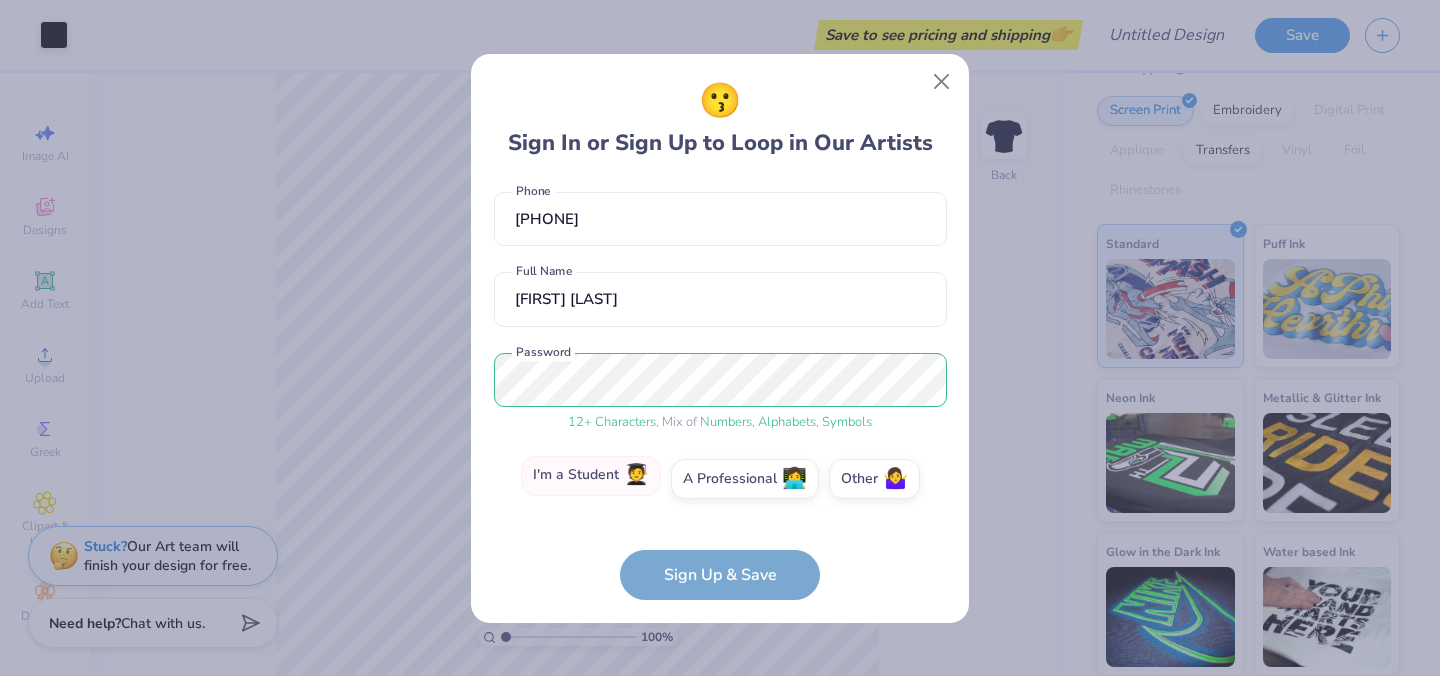 click on "I'm a Student 🧑‍🎓" at bounding box center (591, 476) 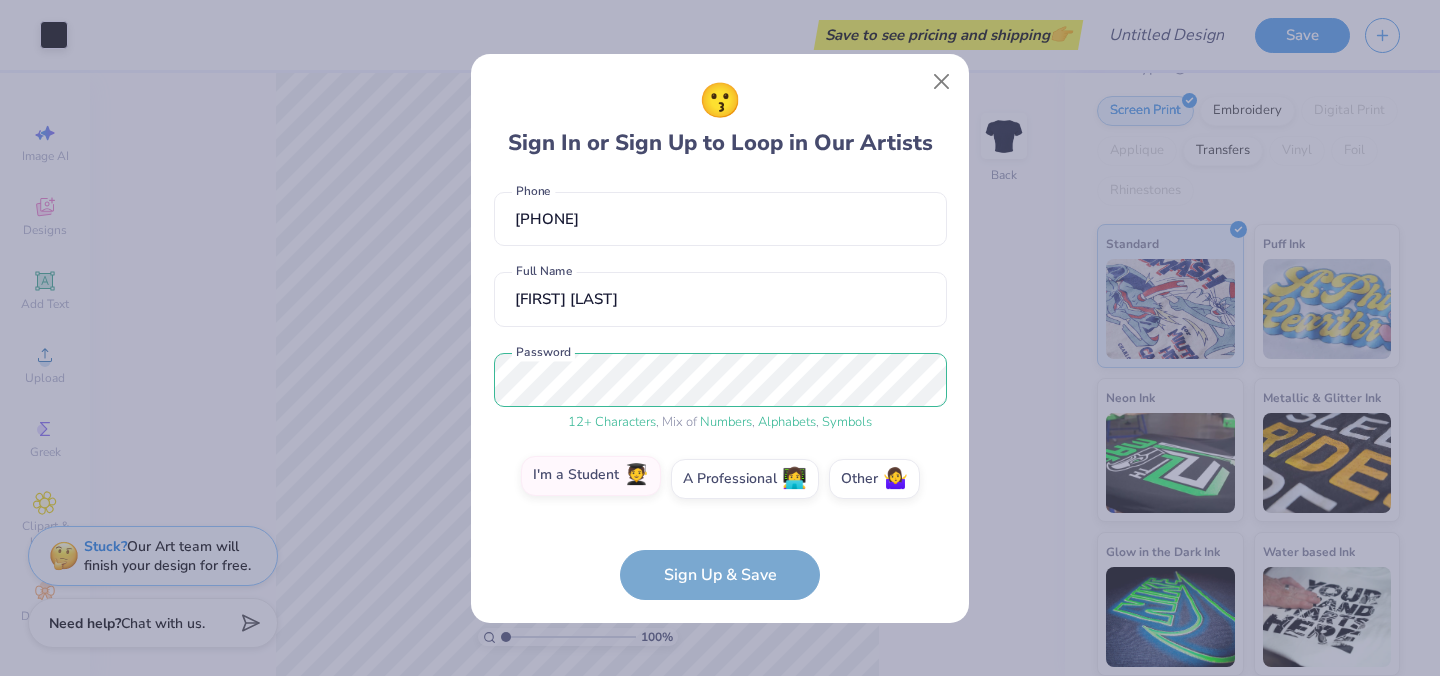 click on "I'm a Student 🧑‍🎓" at bounding box center (720, 572) 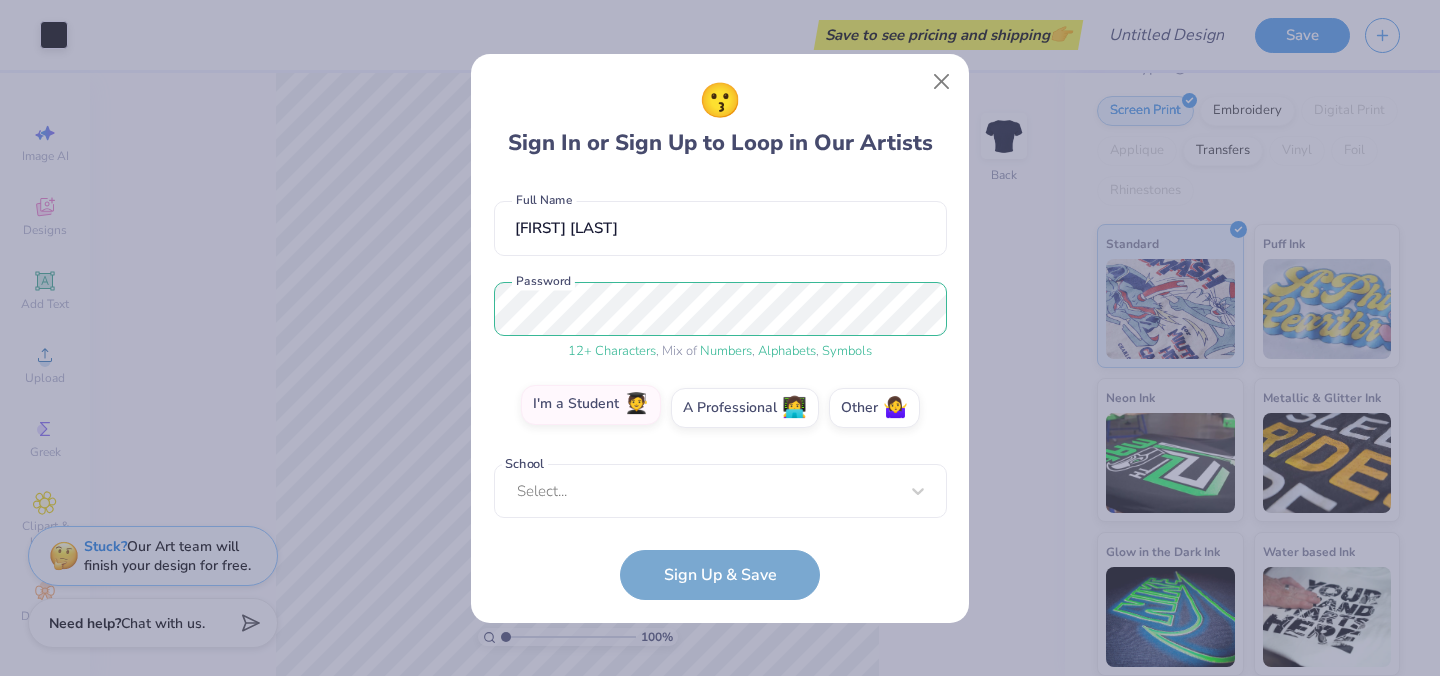 click on "Select..." at bounding box center (720, 491) 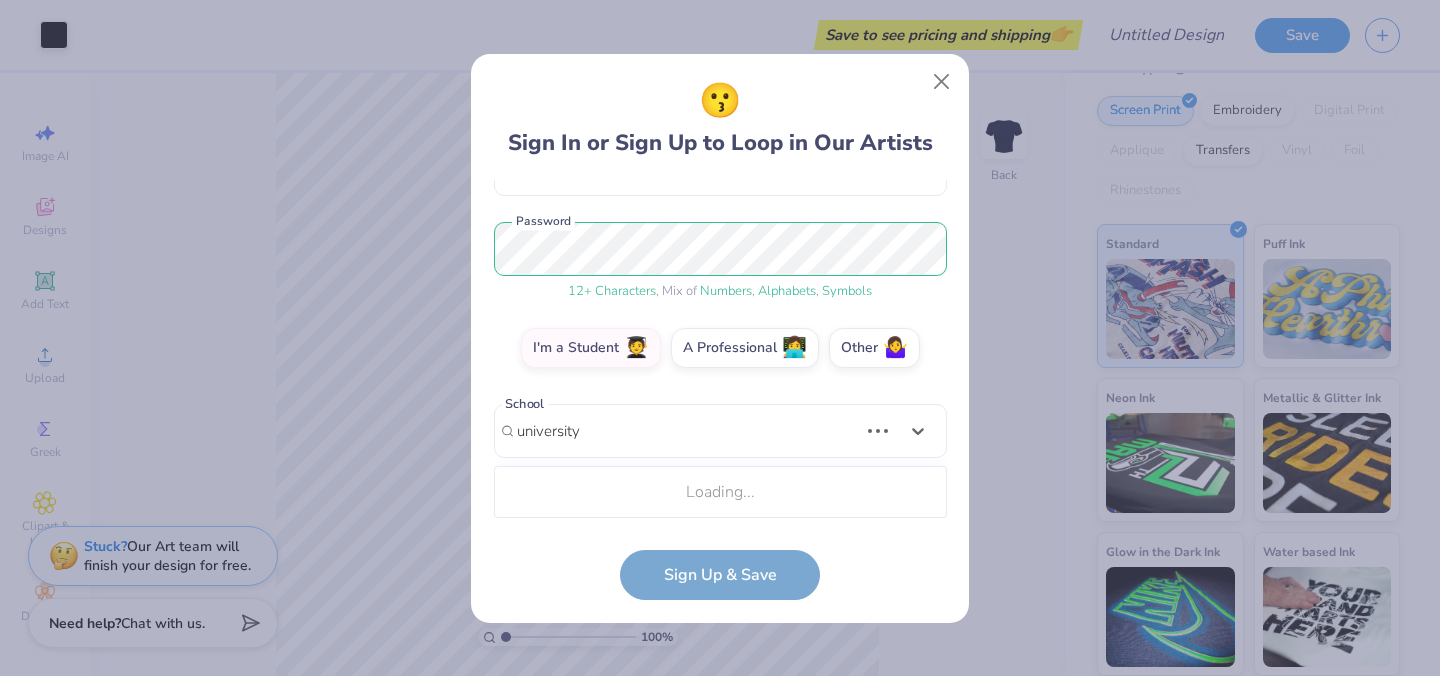 scroll, scrollTop: 219, scrollLeft: 0, axis: vertical 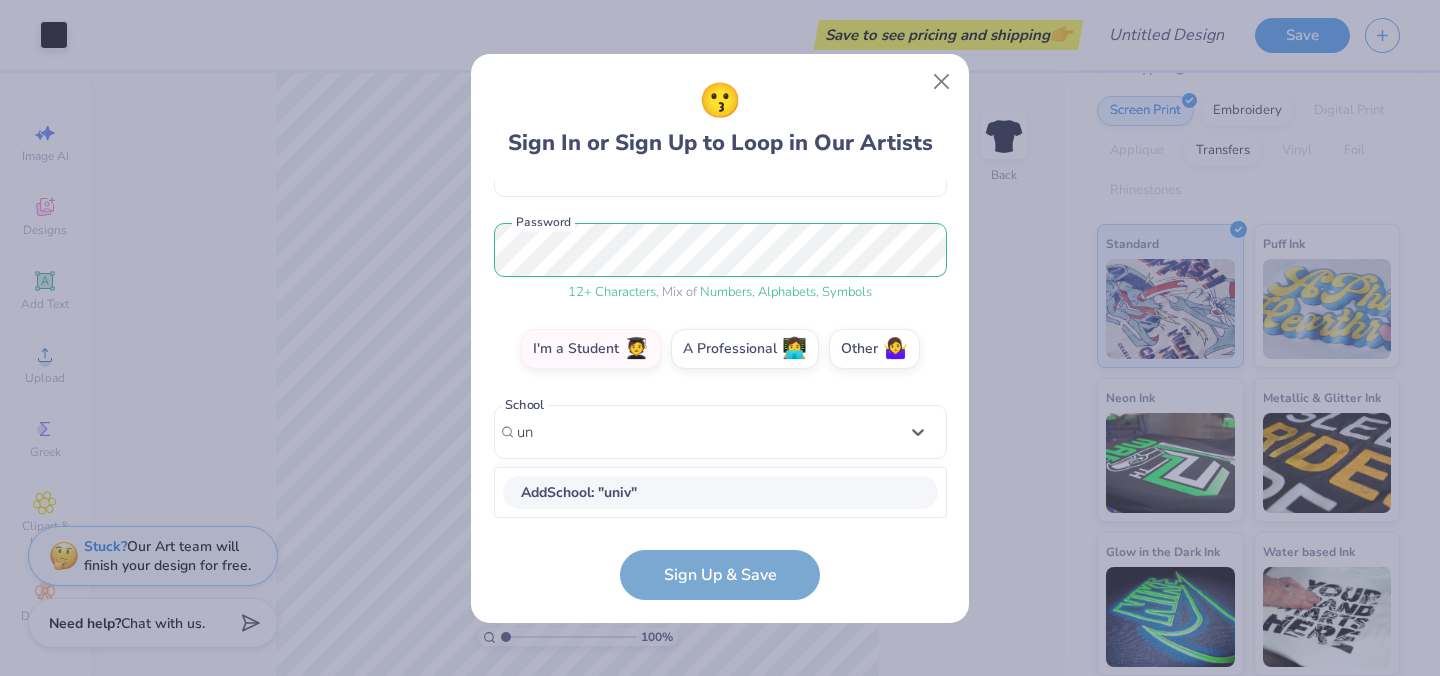 type on "u" 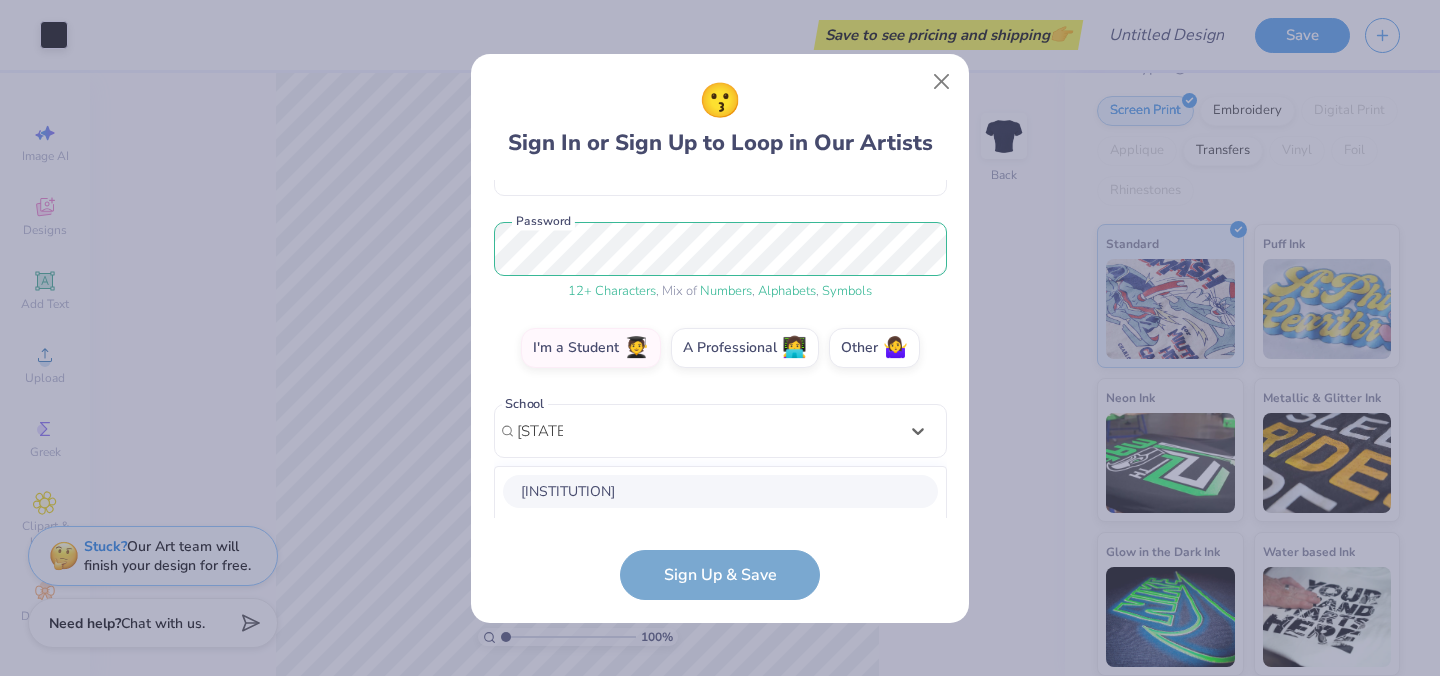 scroll, scrollTop: 470, scrollLeft: 0, axis: vertical 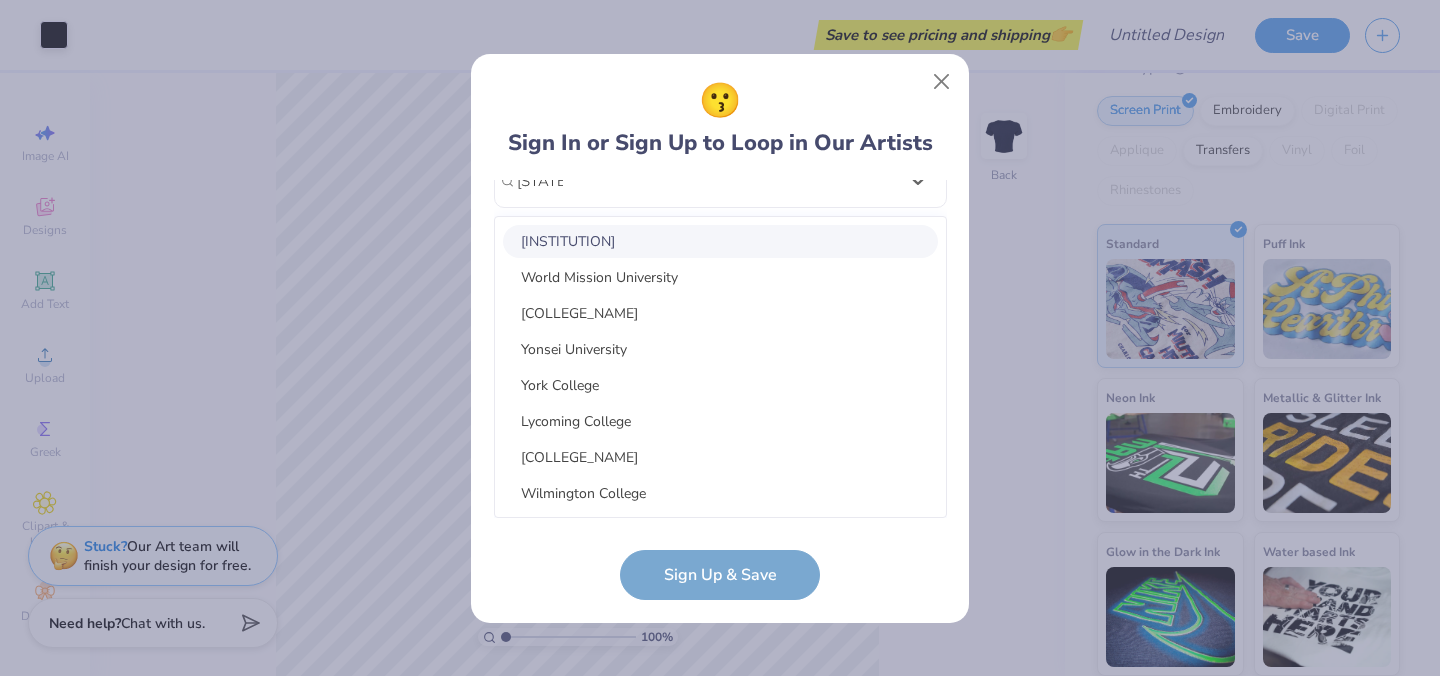 click on "[INSTITUTION]" at bounding box center [720, 241] 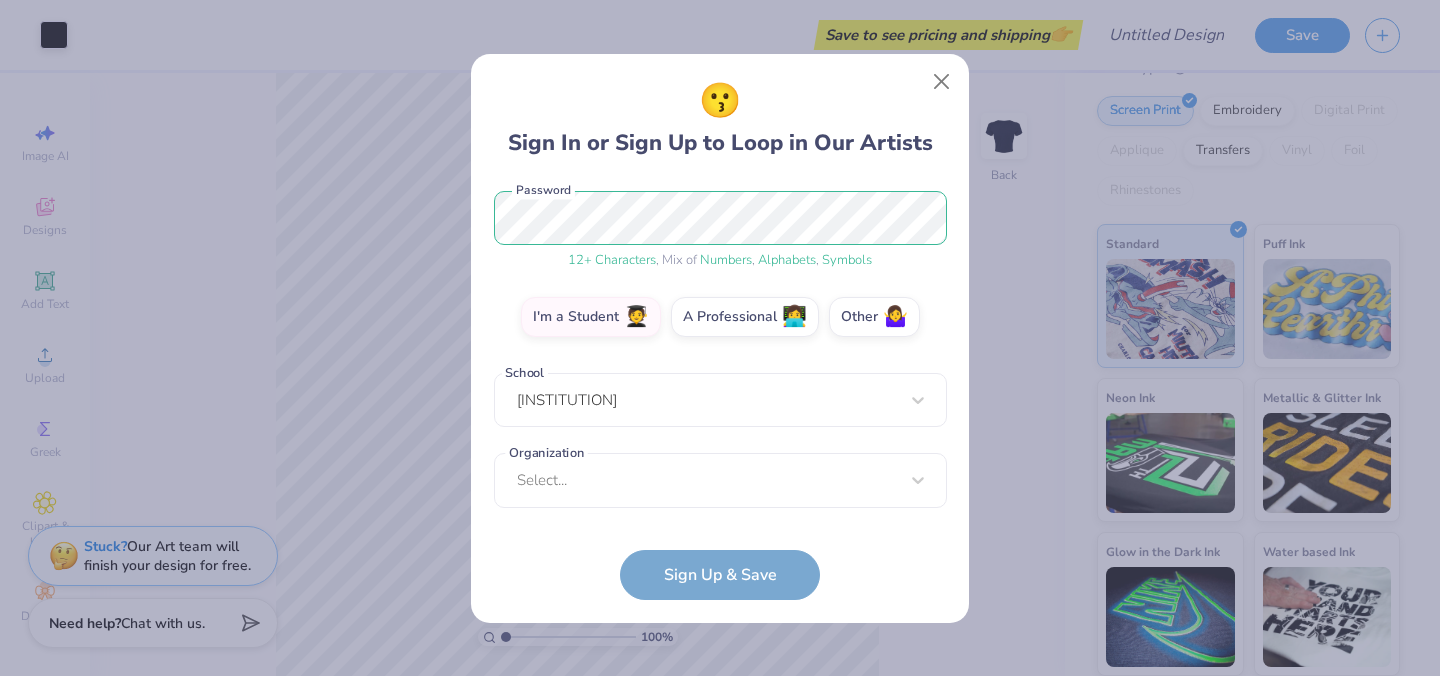 scroll, scrollTop: 250, scrollLeft: 0, axis: vertical 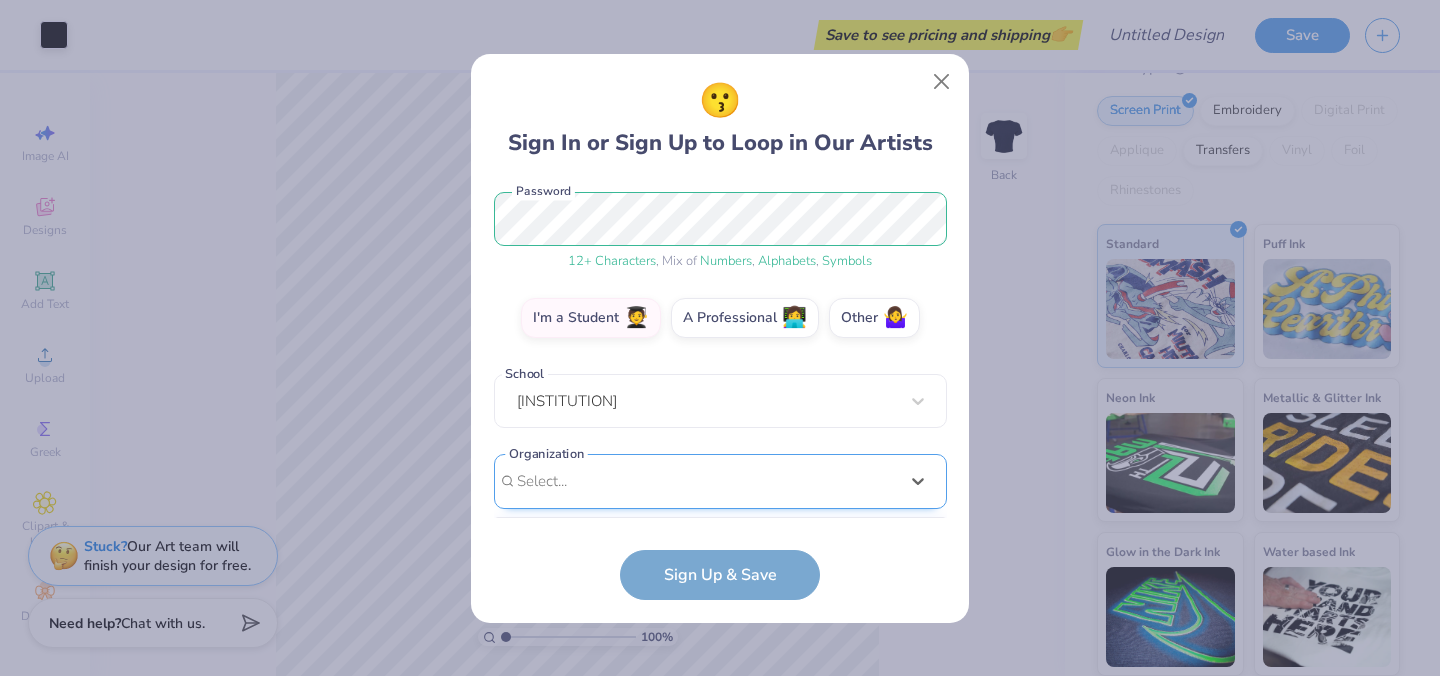 click on "option  focused, 8 of 15. 15 results available. Use Up and Down to choose options, press Enter to select the currently focused option, press Escape to exit the menu, press Tab to select the option and exit the menu. Select... 100 Collegiate Women 14 East Magazine 180 Degrees Consulting 202 Society 2025 class council 2025 Class Office 2026 Class Council 22 West Media 27 Heartbeats 314 Action 3D4E 4 Paws for Ability 4-H 45 Kings 49er Racing Club" at bounding box center (720, 636) 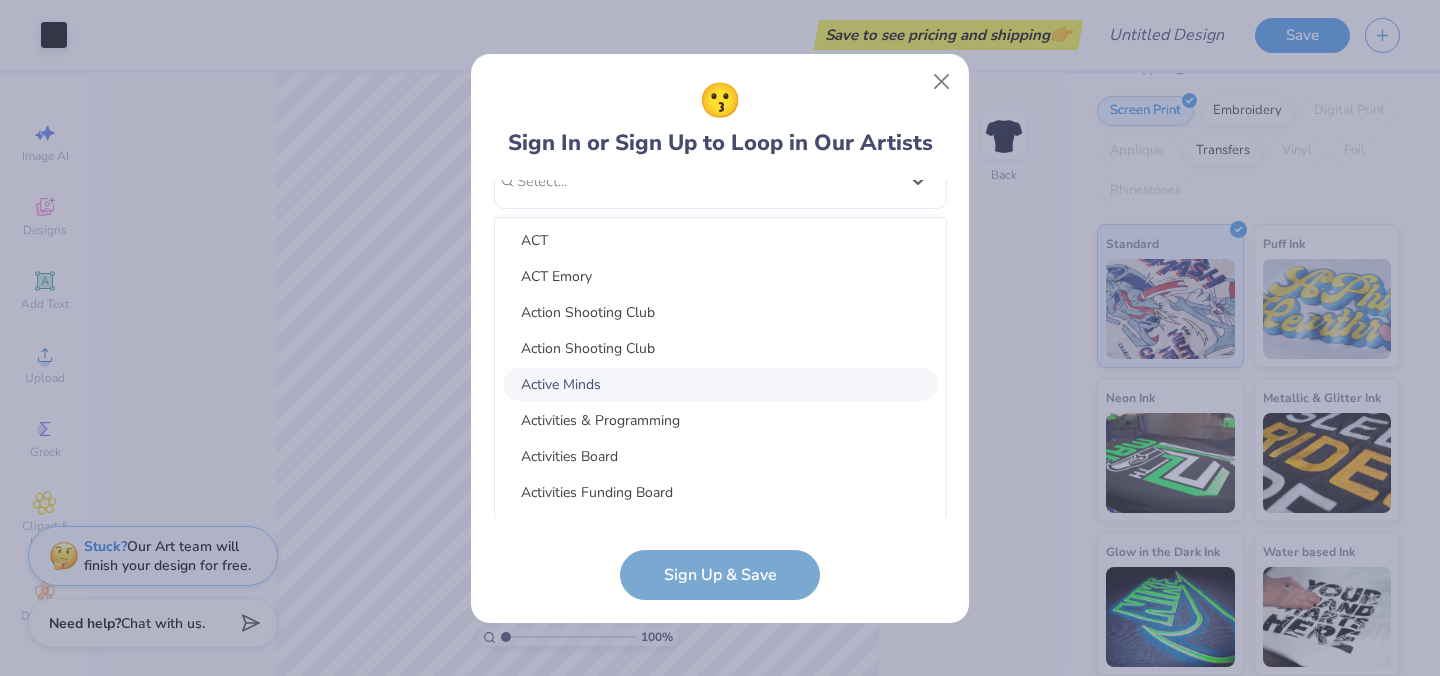 scroll, scrollTop: 2777, scrollLeft: 0, axis: vertical 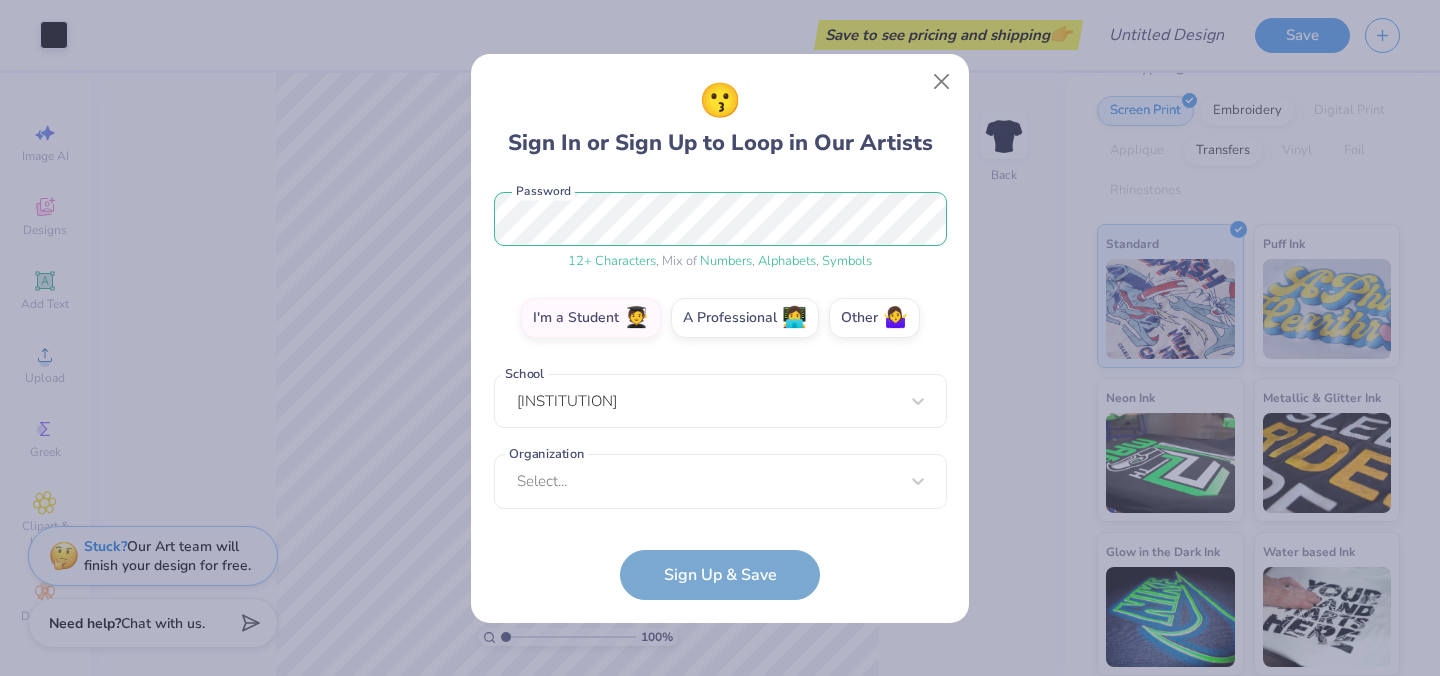 click on "[EMAIL] Email [PHONE] Phone [FULL NAME] Full Name [PASSWORD] Password I'm a Student 🧑‍🎓 A Professional 👩‍💻 Other 🤷‍♀️ School [UNIVERSITY] Organization Select... Organization cannot be null Sign Up & Save" at bounding box center (720, 390) 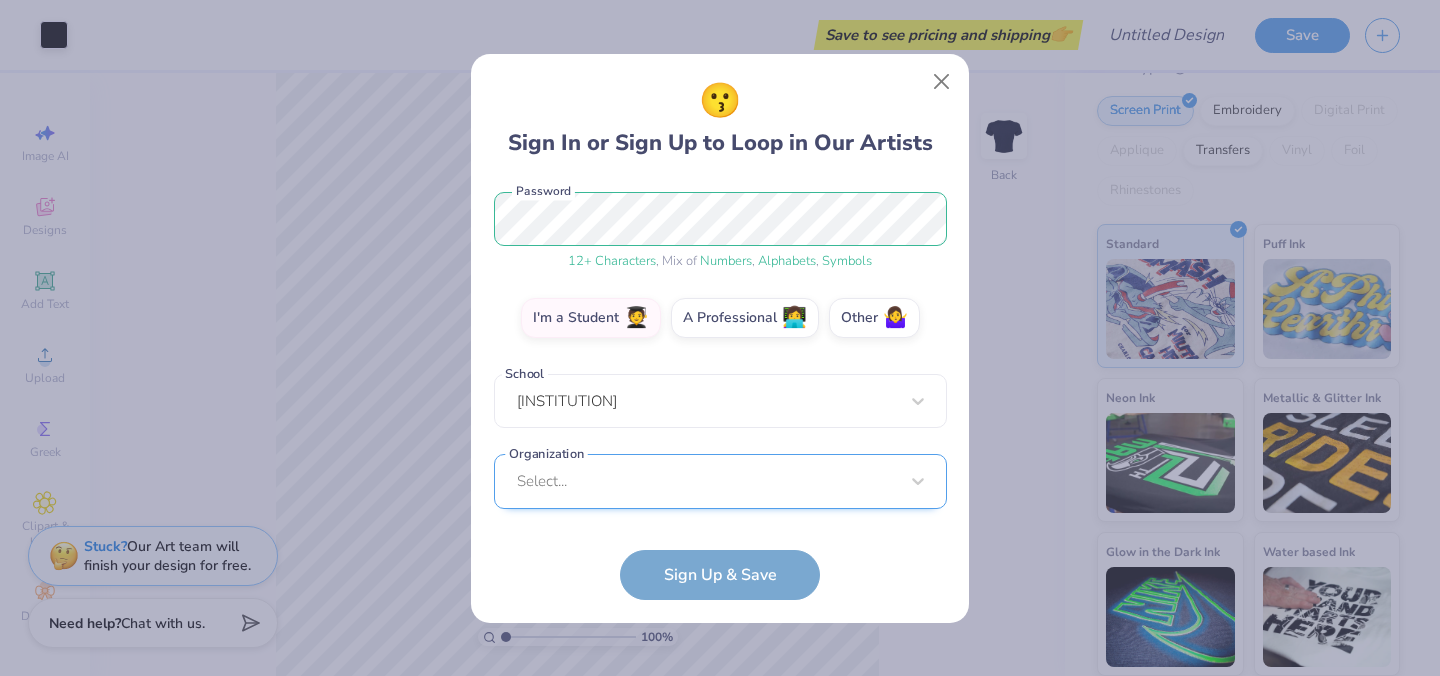 click on "Select..." at bounding box center (720, 481) 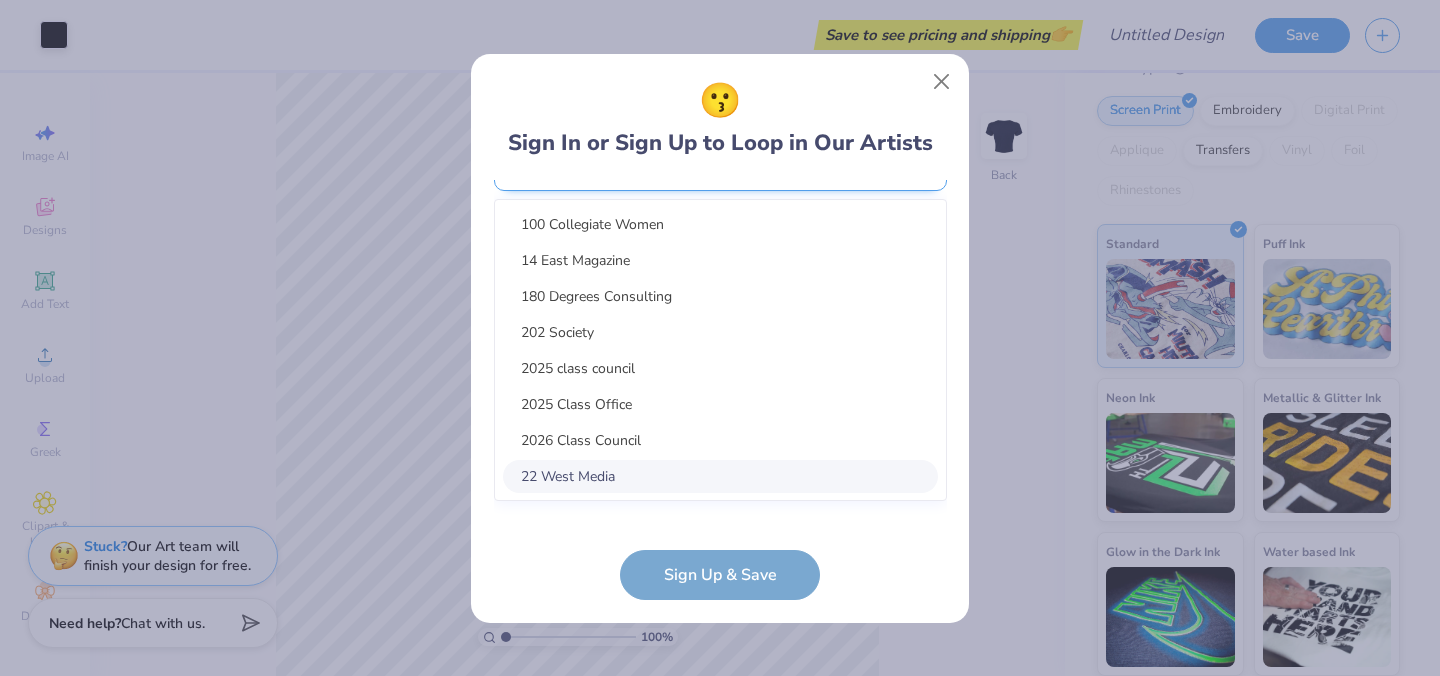 scroll, scrollTop: 550, scrollLeft: 0, axis: vertical 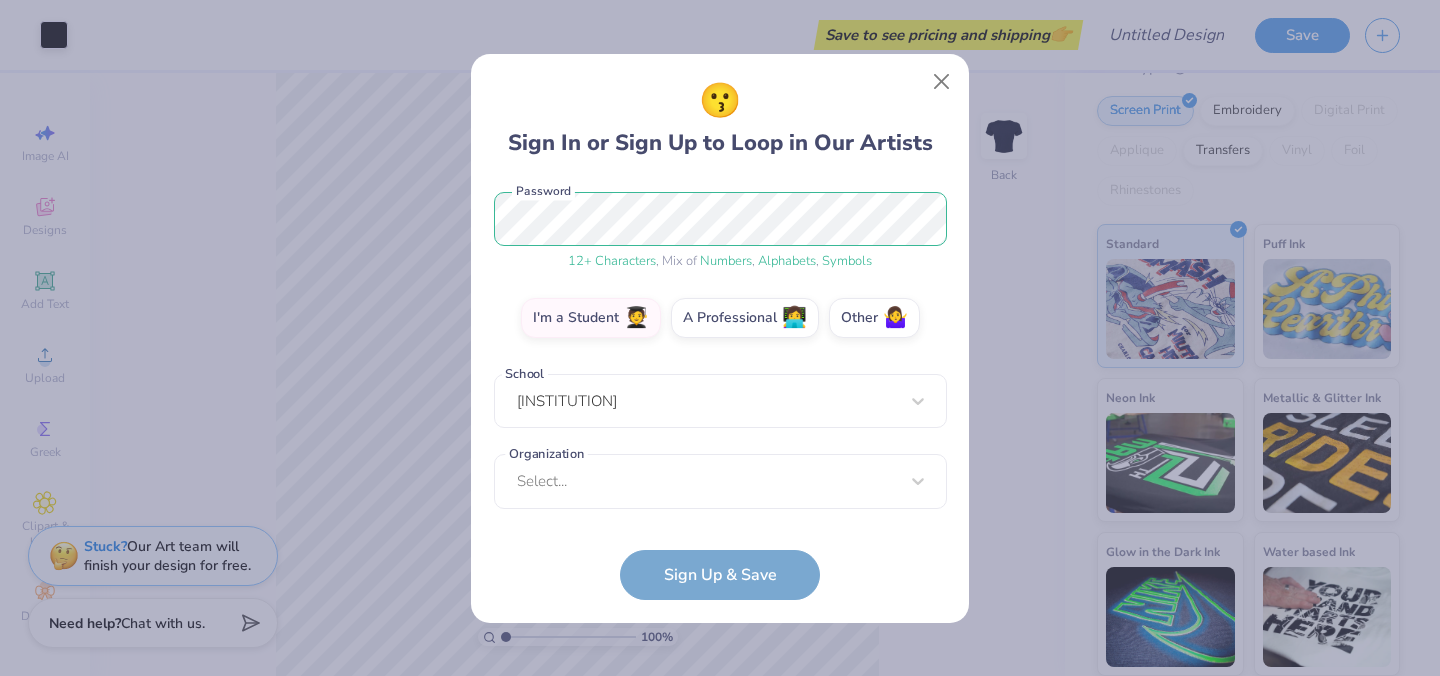 click on "[EMAIL] Email [PHONE] Phone [FULL NAME] Full Name [PASSWORD] Password I'm a Student 🧑‍🎓 A Professional 👩‍💻 Other 🤷‍♀️ School [UNIVERSITY] Organization Select... Organization cannot be null Sign Up & Save" at bounding box center [720, 390] 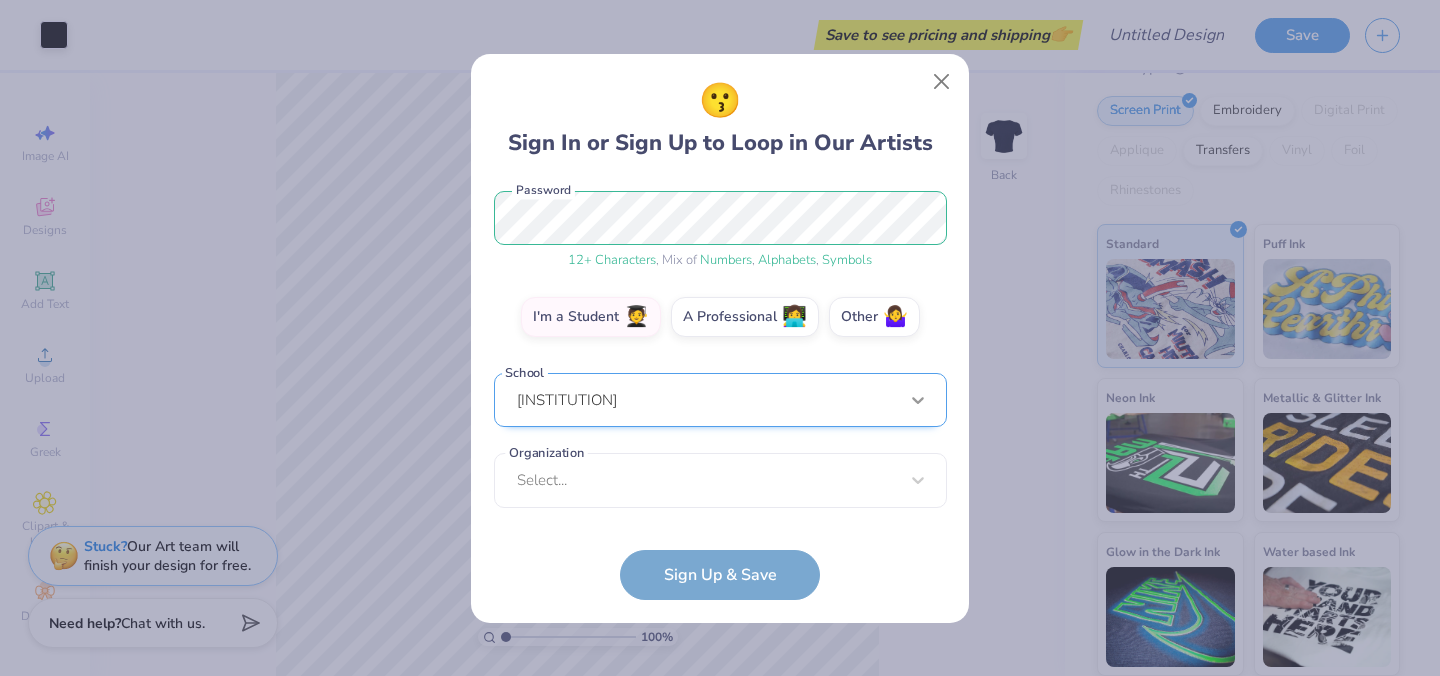 click on "[INSTITUTION]" at bounding box center (720, 400) 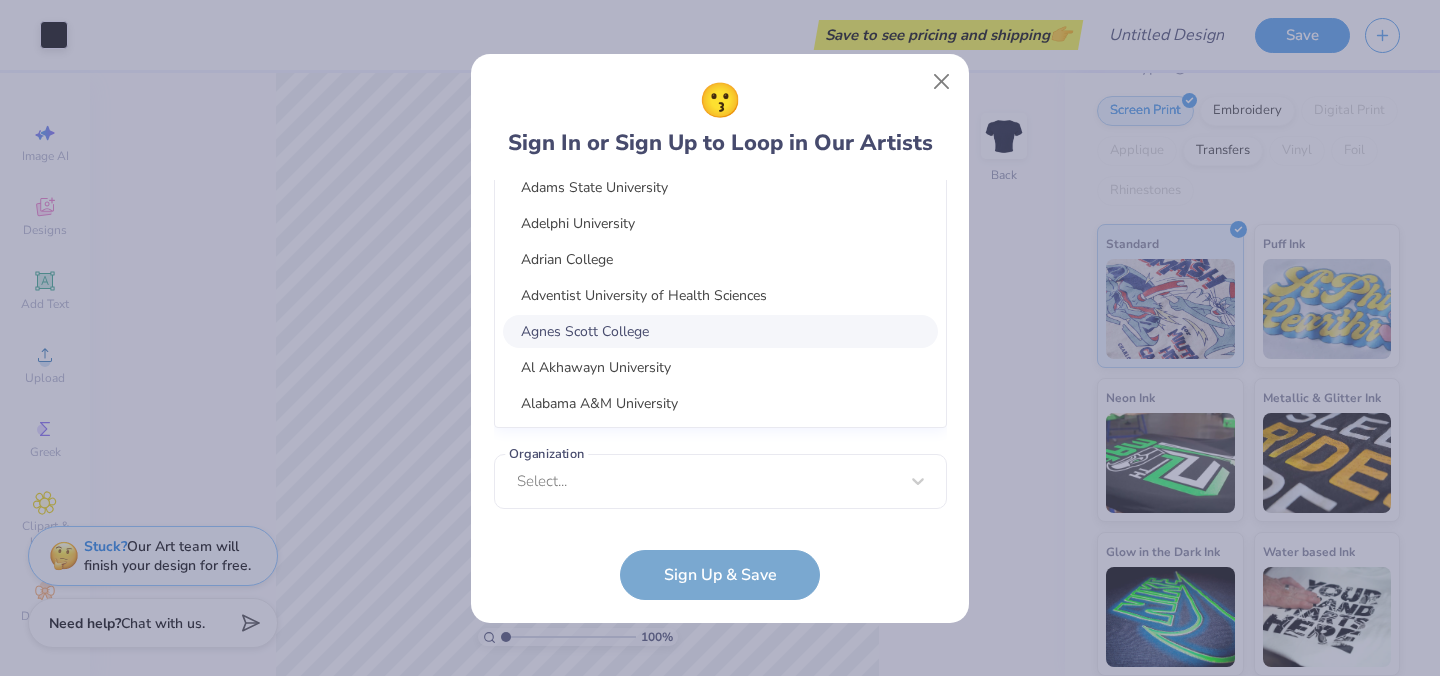 scroll, scrollTop: 470, scrollLeft: 0, axis: vertical 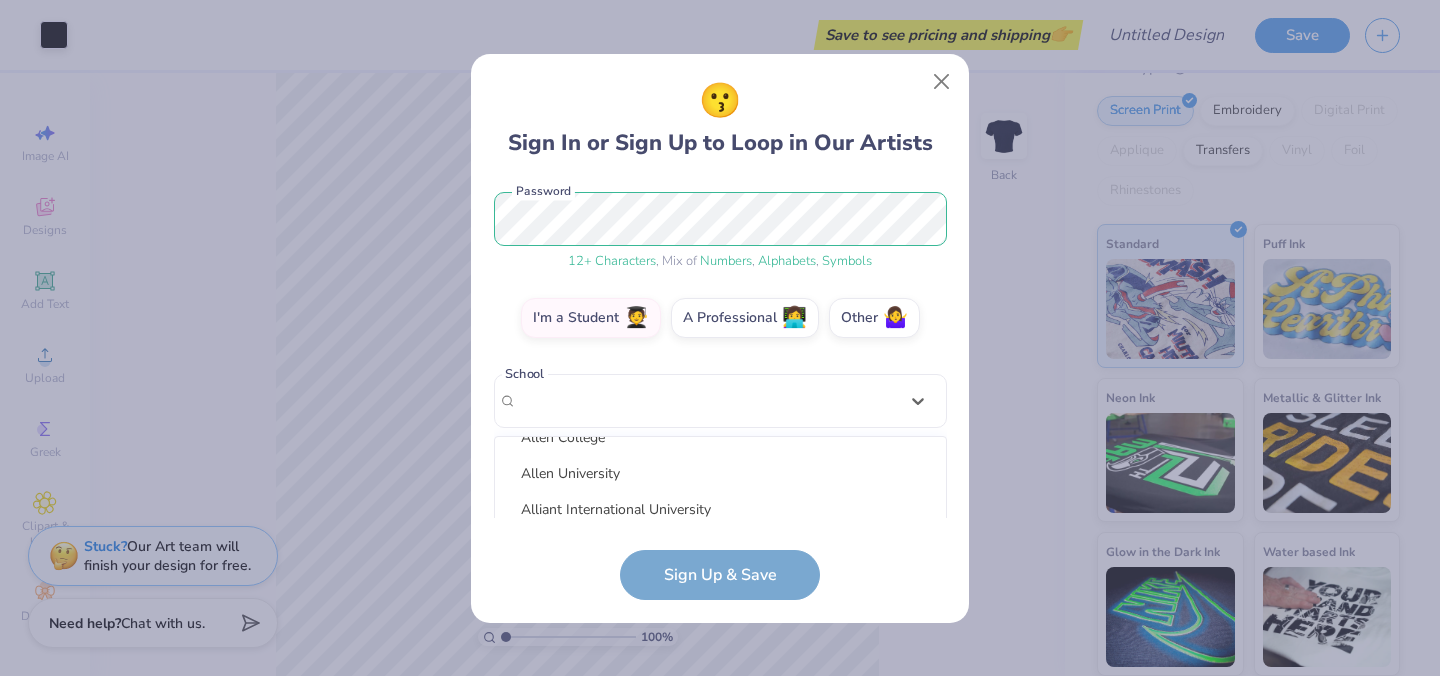 click on "[EMAIL] Email [PHONE] Phone [FIRST] [LAST] Full Name 12 + Characters , Mix of   Numbers ,   Alphabets ,   Symbols Password I'm a Student 🧑‍🎓 A Professional 👩‍💻 Other 🤷‍♀️ School option  focused, 31 of 45. 45 results available. Use Up and Down to choose options, press Enter to select the currently focused option, press Escape to exit the menu, press Tab to select the option and exit the menu. University of Wyoming Abilene Christian University Adams State University Adelphi University Adrian College Adventist University of Health Sciences Agnes Scott College Al Akhawayn University Alabama A&M University Alabama State University Alaska Bible College Alaska Pacific University Albany College of Pharmacy and Health Sciences Albany State University Albertus Magnus College Albion College Albright College Alcorn State University Alderson-Broaddus University Alfred University Alice Lloyd College Allegheny College Allegheny Wesleyan College Allen College Select..." at bounding box center (720, 390) 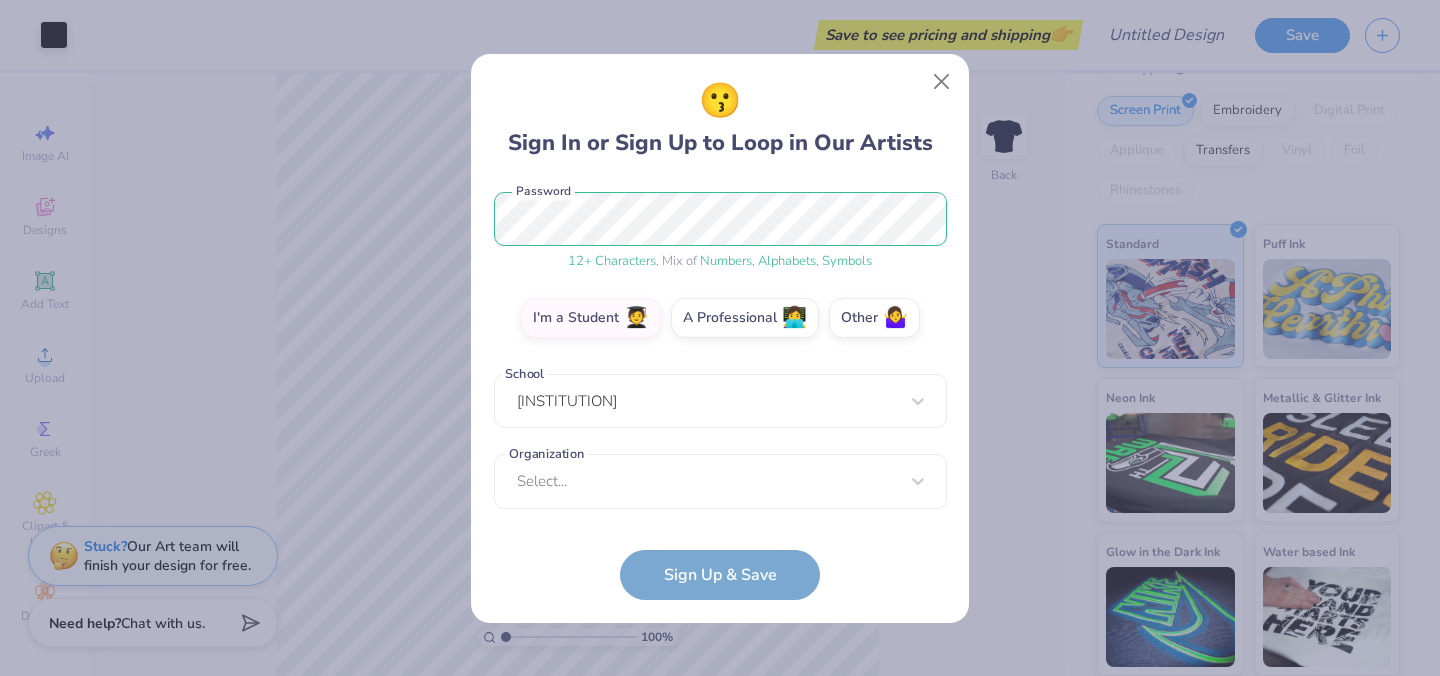 click on "[EMAIL] Email [PHONE] Phone [FULL NAME] Full Name [PASSWORD] Password I'm a Student 🧑‍🎓 A Professional 👩‍💻 Other 🤷‍♀️ School [UNIVERSITY] Organization Select... Organization cannot be null Sign Up & Save" at bounding box center (720, 390) 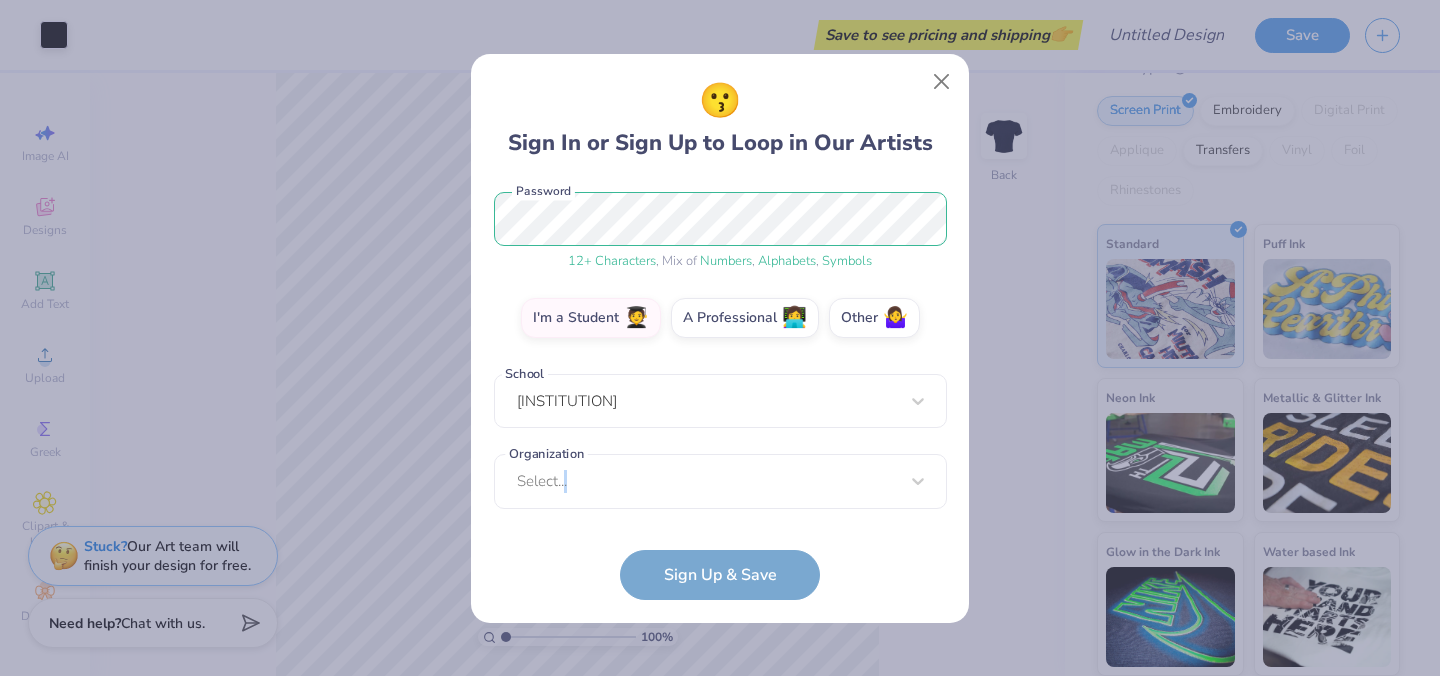 click on "[EMAIL] Email [PHONE] Phone [FULL NAME] Full Name [PASSWORD] Password I'm a Student 🧑‍🎓 A Professional 👩‍💻 Other 🤷‍♀️ School [UNIVERSITY] Organization Select... Organization cannot be null Sign Up & Save" at bounding box center (720, 390) 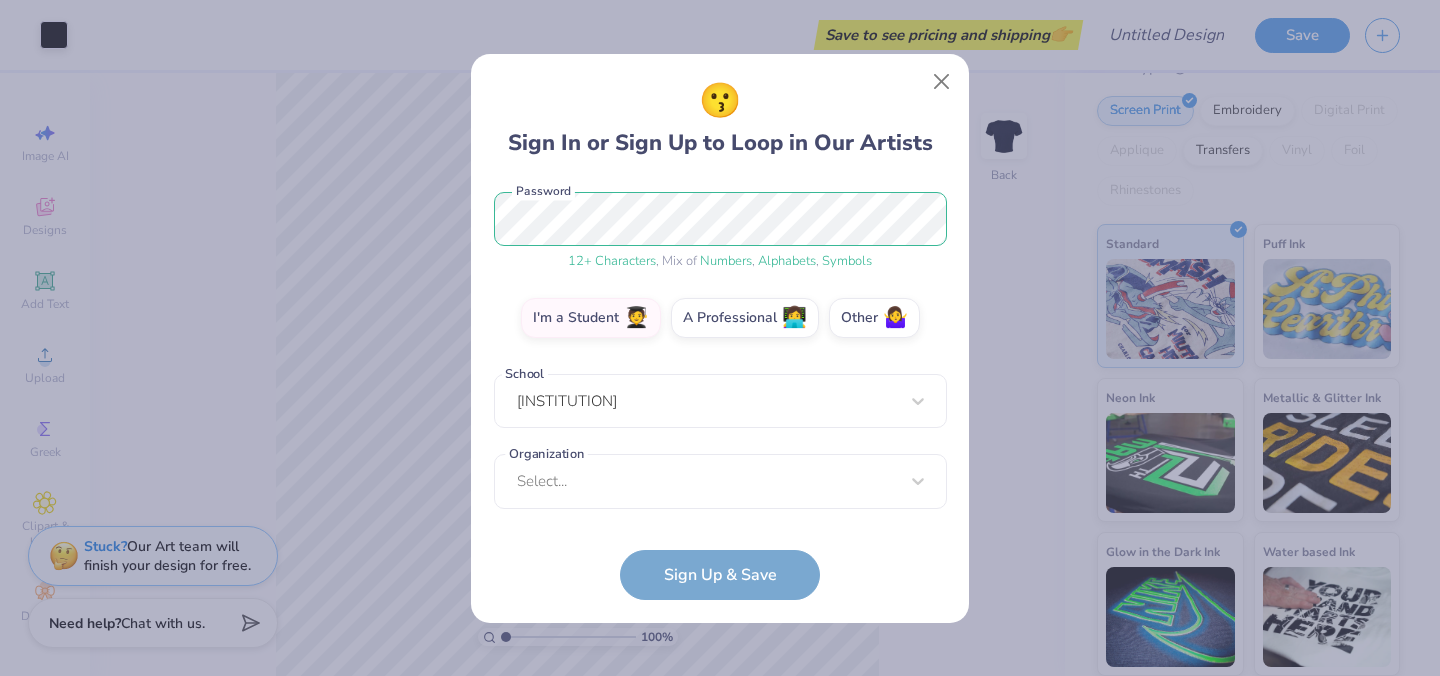 click on "[EMAIL] Email [PHONE] Phone [FULL NAME] Full Name [PASSWORD] Password I'm a Student 🧑‍🎓 A Professional 👩‍💻 Other 🤷‍♀️ School [UNIVERSITY] Organization Select... Organization cannot be null Sign Up & Save" at bounding box center [720, 390] 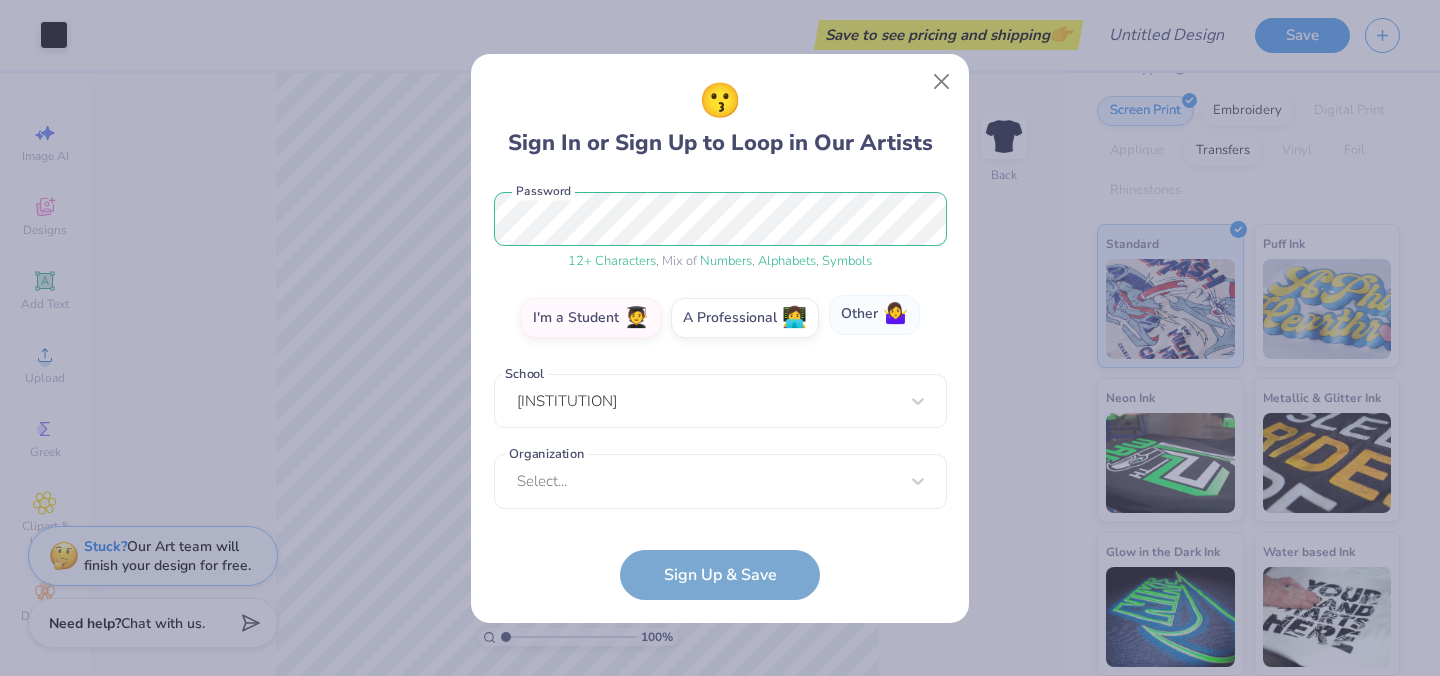 click on "Other 🤷‍♀️" at bounding box center [874, 315] 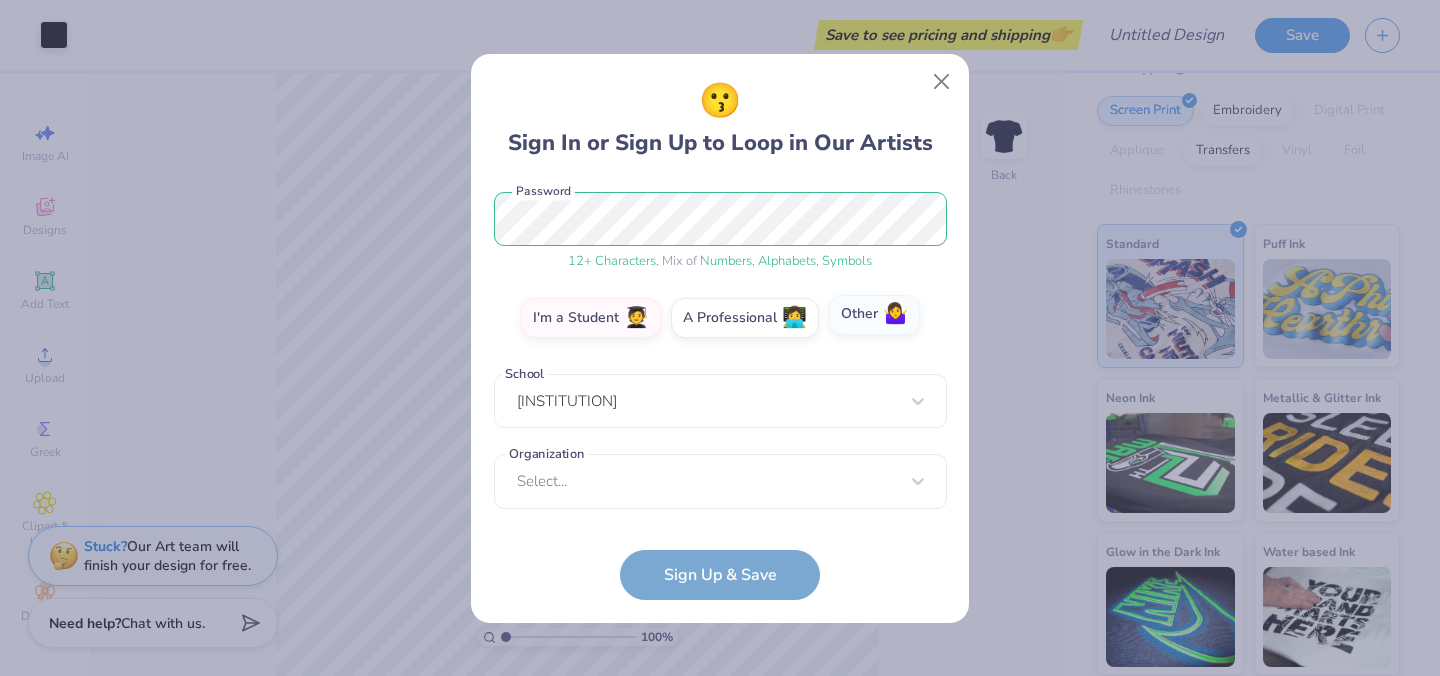 click on "Other 🤷‍♀️" at bounding box center [720, 572] 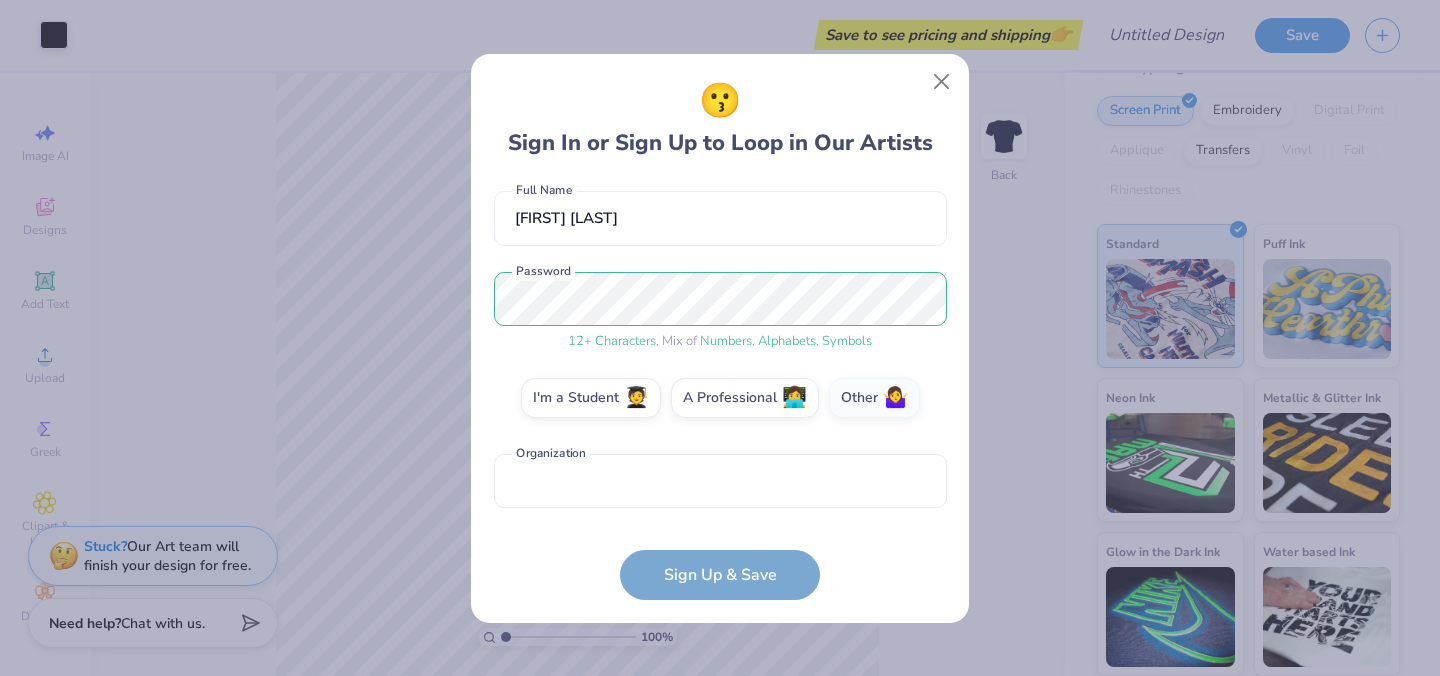 click on "[EMAIL] Email [PHONE] Phone [FULL_NAME] Full Name 12 + Characters , Mix of   Numbers ,   Alphabets ,   Symbols Password I'm a Student 🧑‍🎓 A Professional 👩‍💻 Other 🤷‍♀️ Organization is a required field Organization Sign Up & Save" at bounding box center (720, 390) 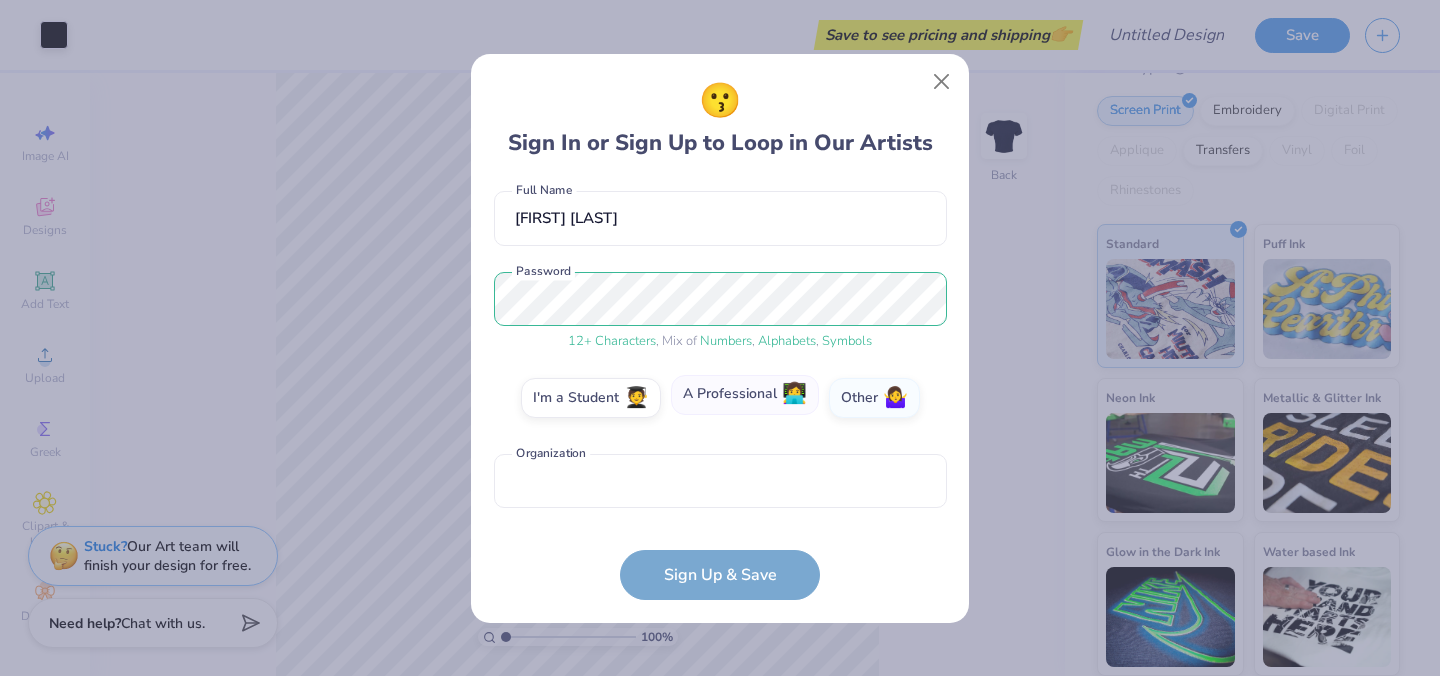 click on "A Professional 👩‍💻" at bounding box center (745, 395) 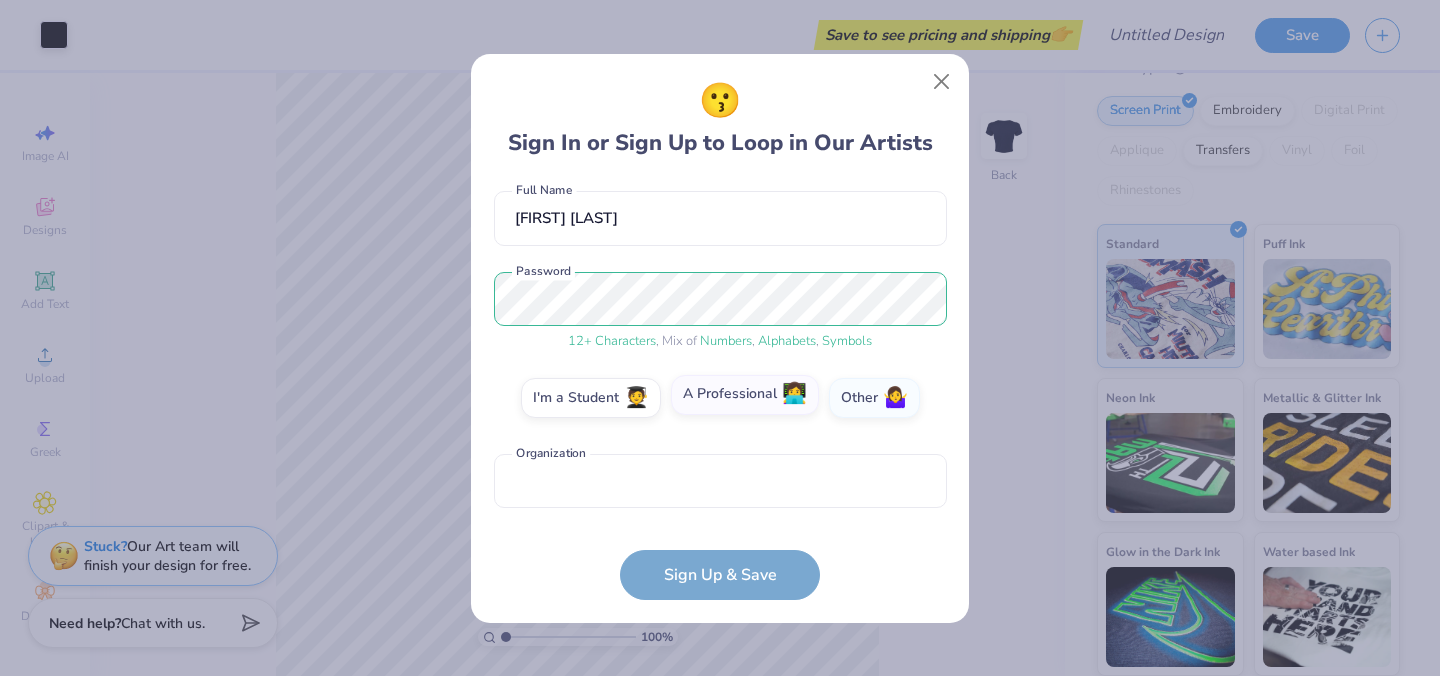 click on "A Professional 👩‍💻" at bounding box center [720, 572] 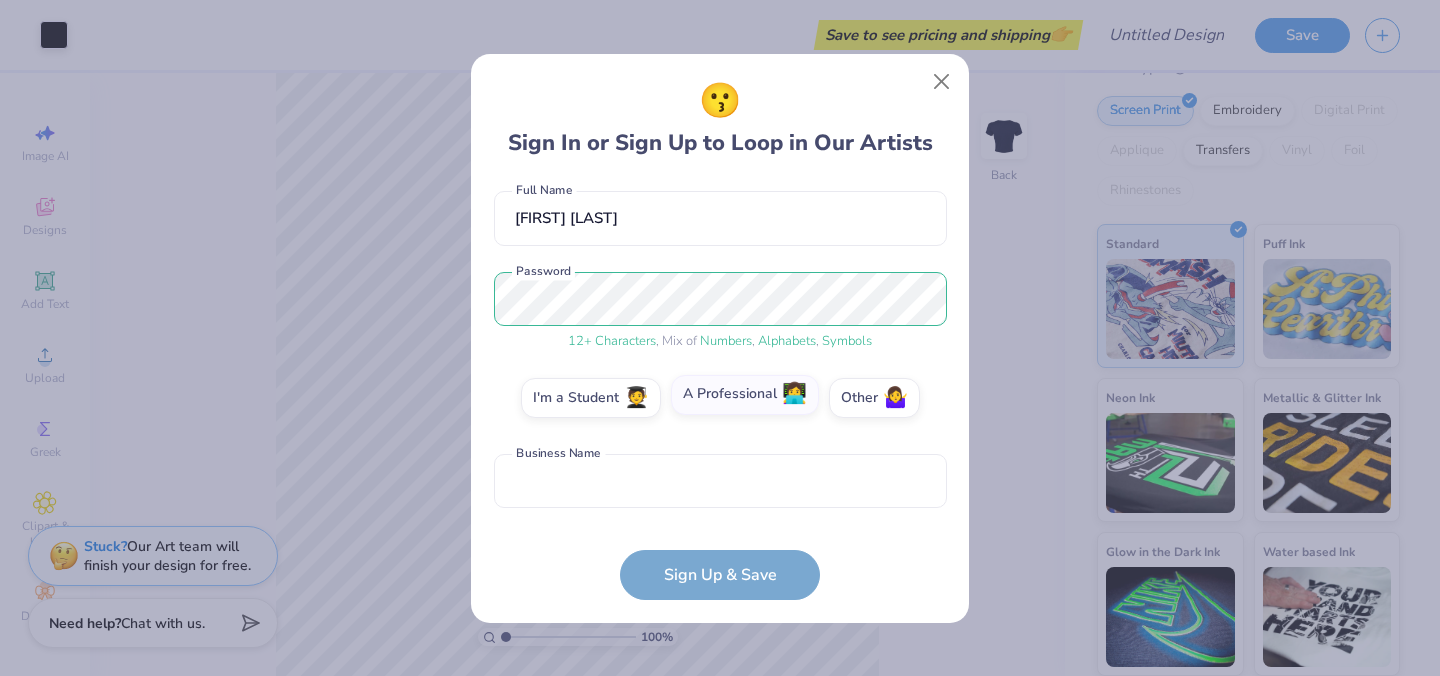 scroll, scrollTop: 250, scrollLeft: 0, axis: vertical 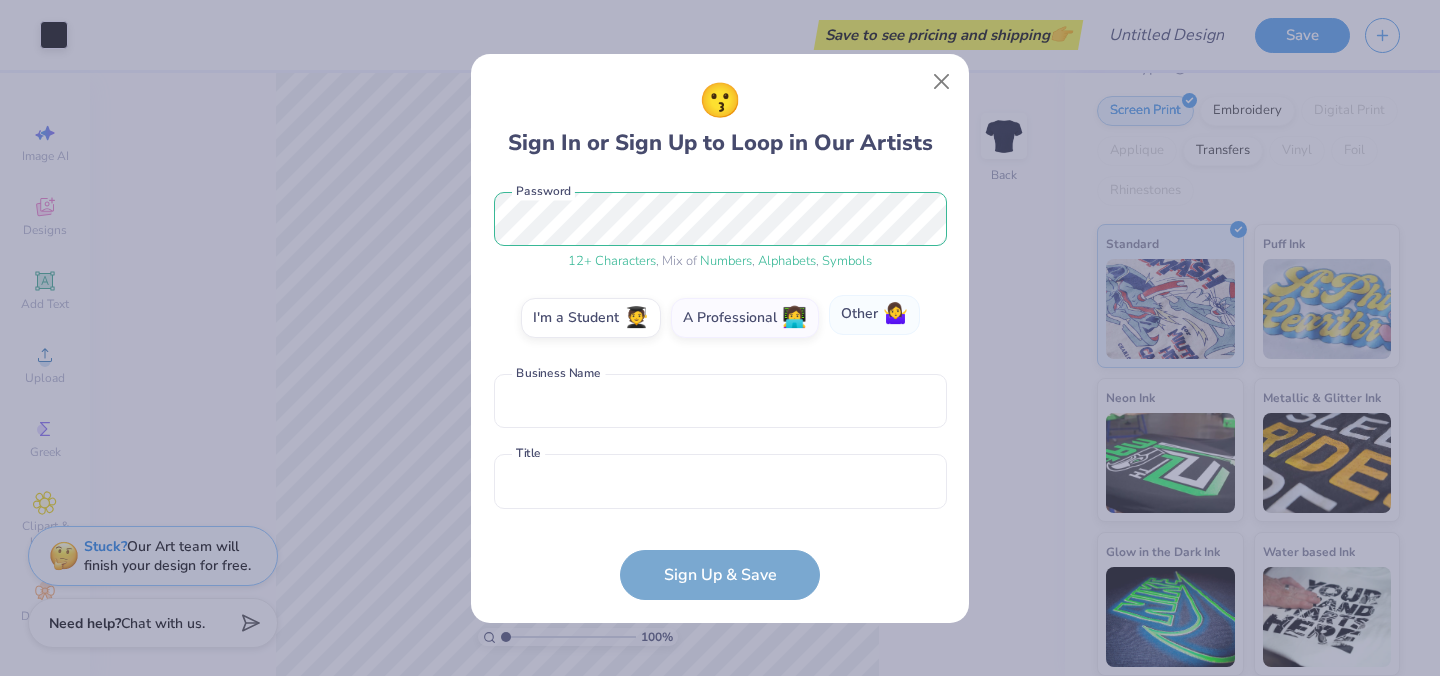 click on "Other 🤷‍♀️" at bounding box center [874, 315] 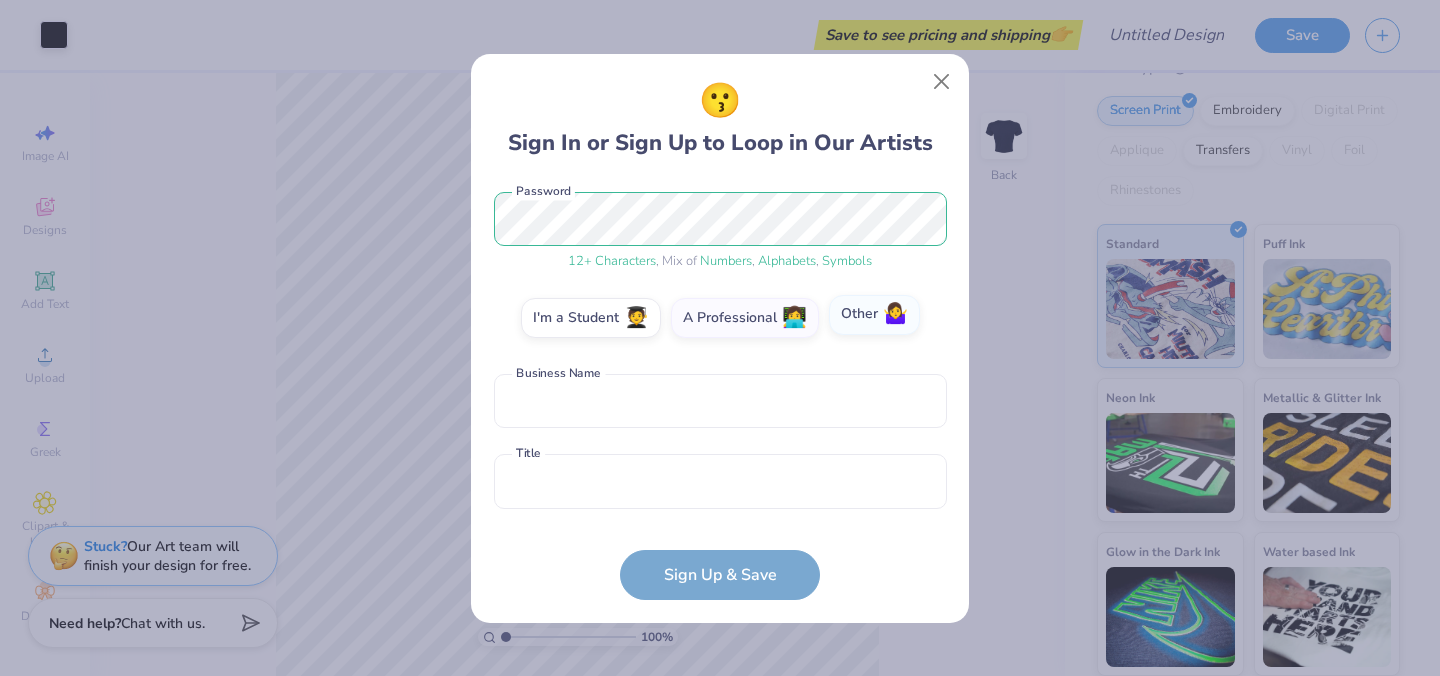 click on "Other 🤷‍♀️" at bounding box center [720, 572] 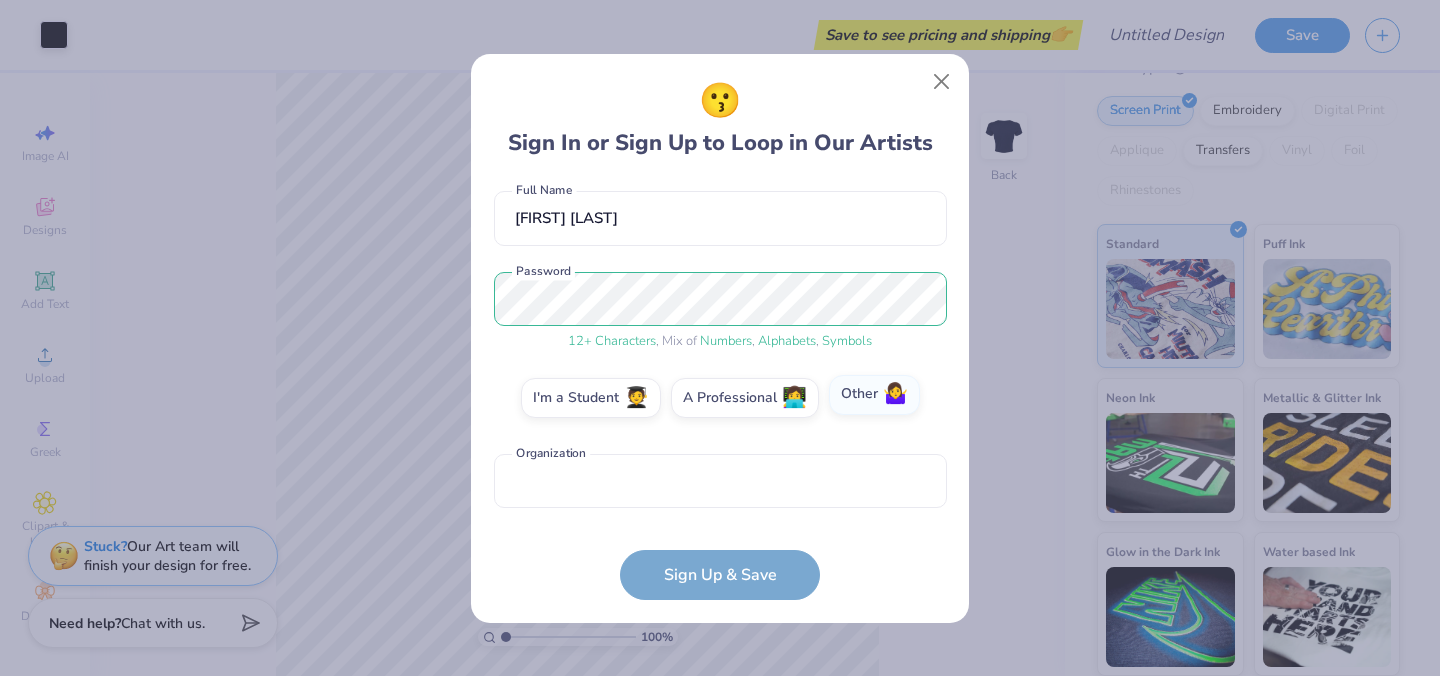 scroll, scrollTop: 170, scrollLeft: 0, axis: vertical 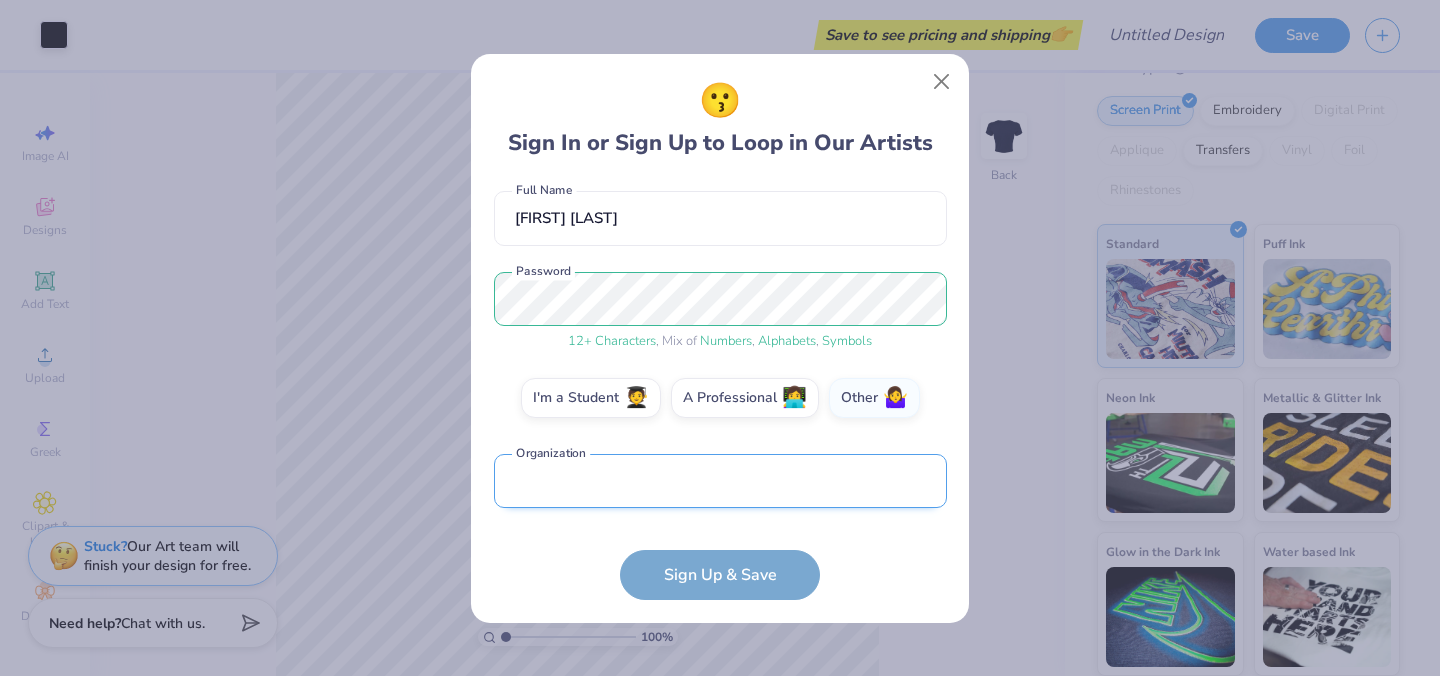 click at bounding box center (720, 481) 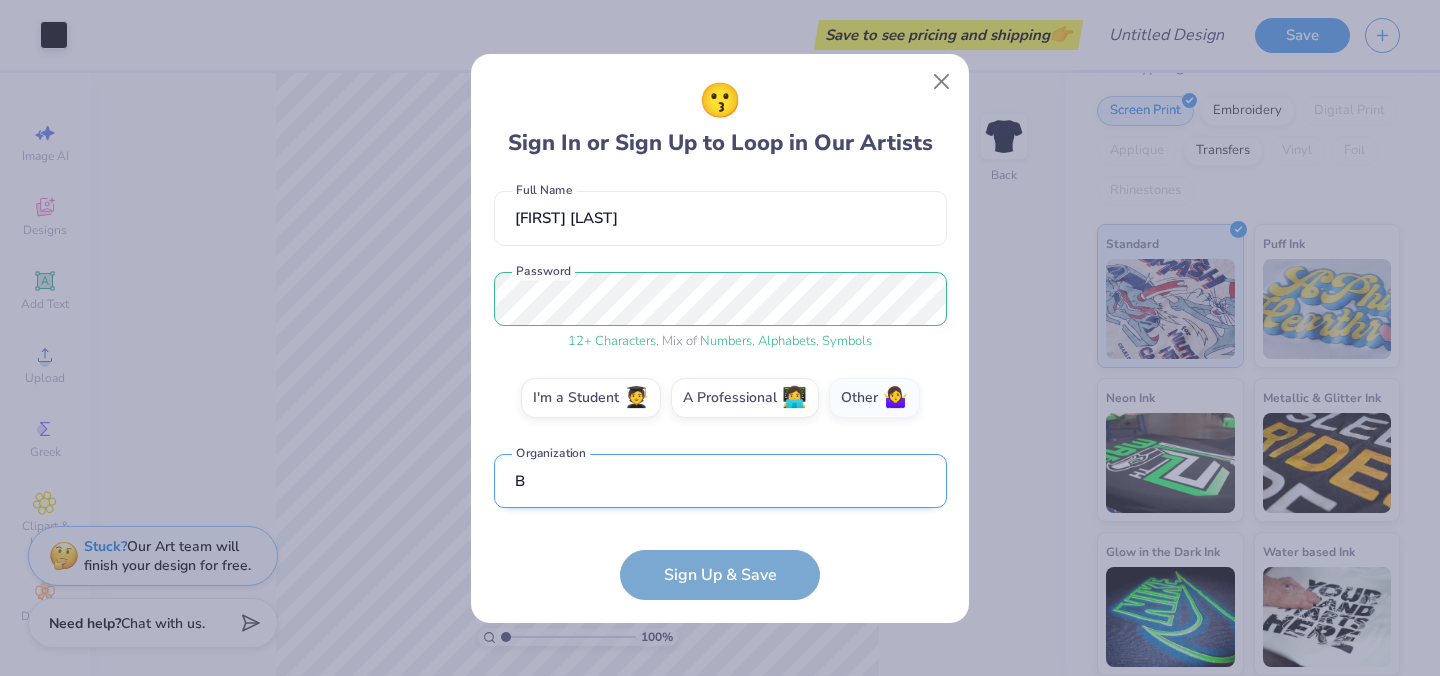 scroll, scrollTop: 289, scrollLeft: 0, axis: vertical 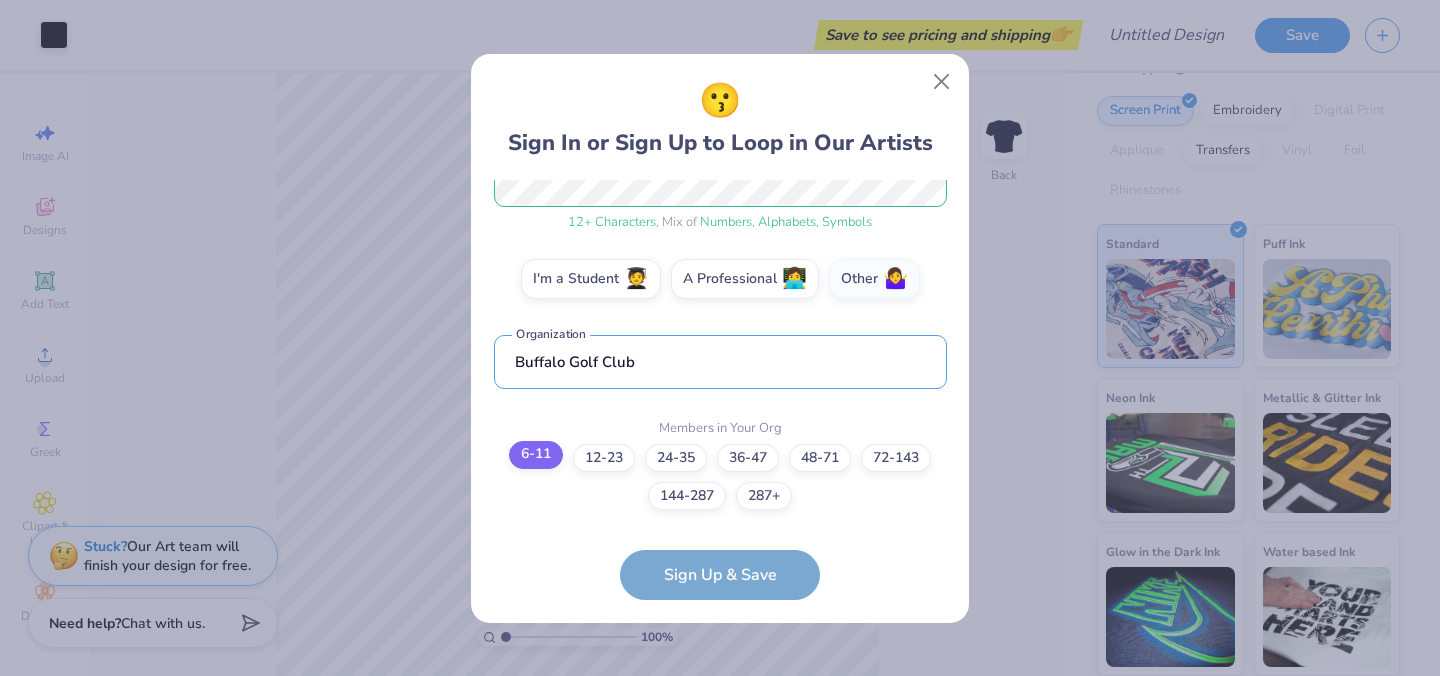 type on "Buffalo Golf Club" 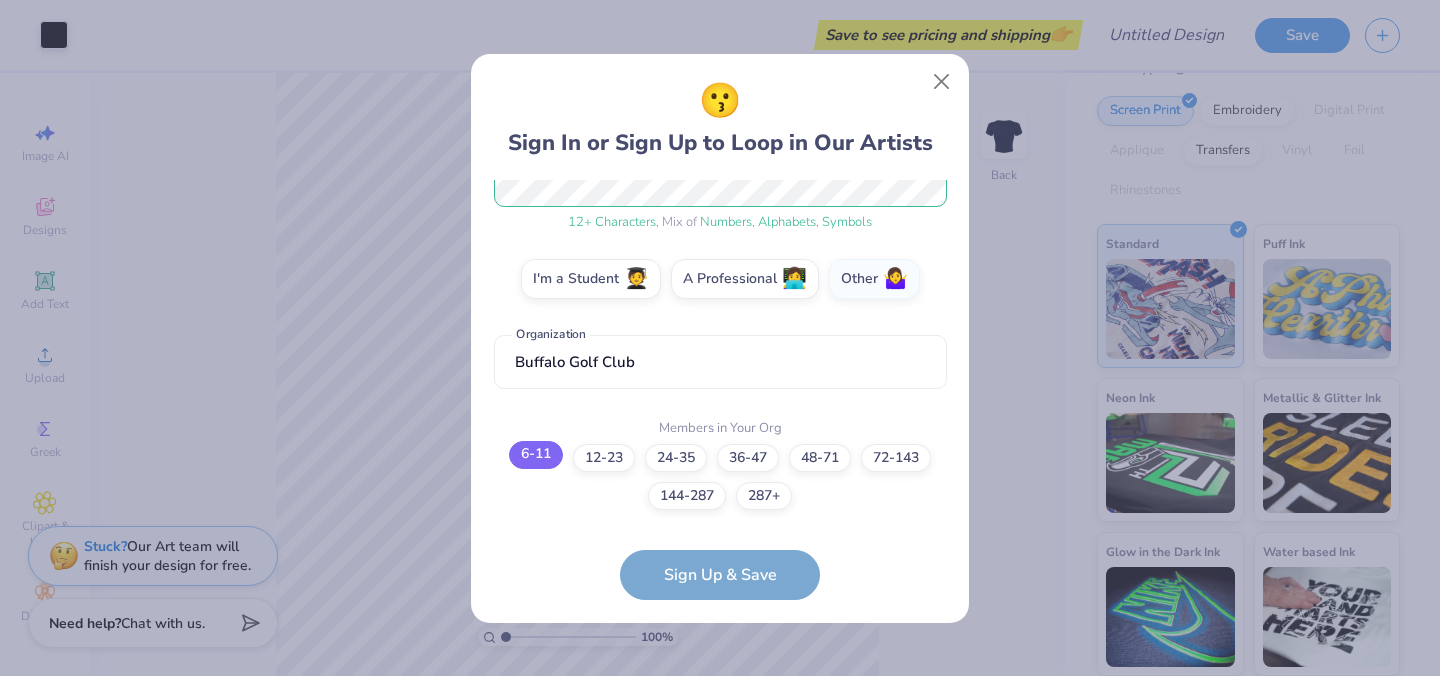 click on "6-11" at bounding box center (536, 455) 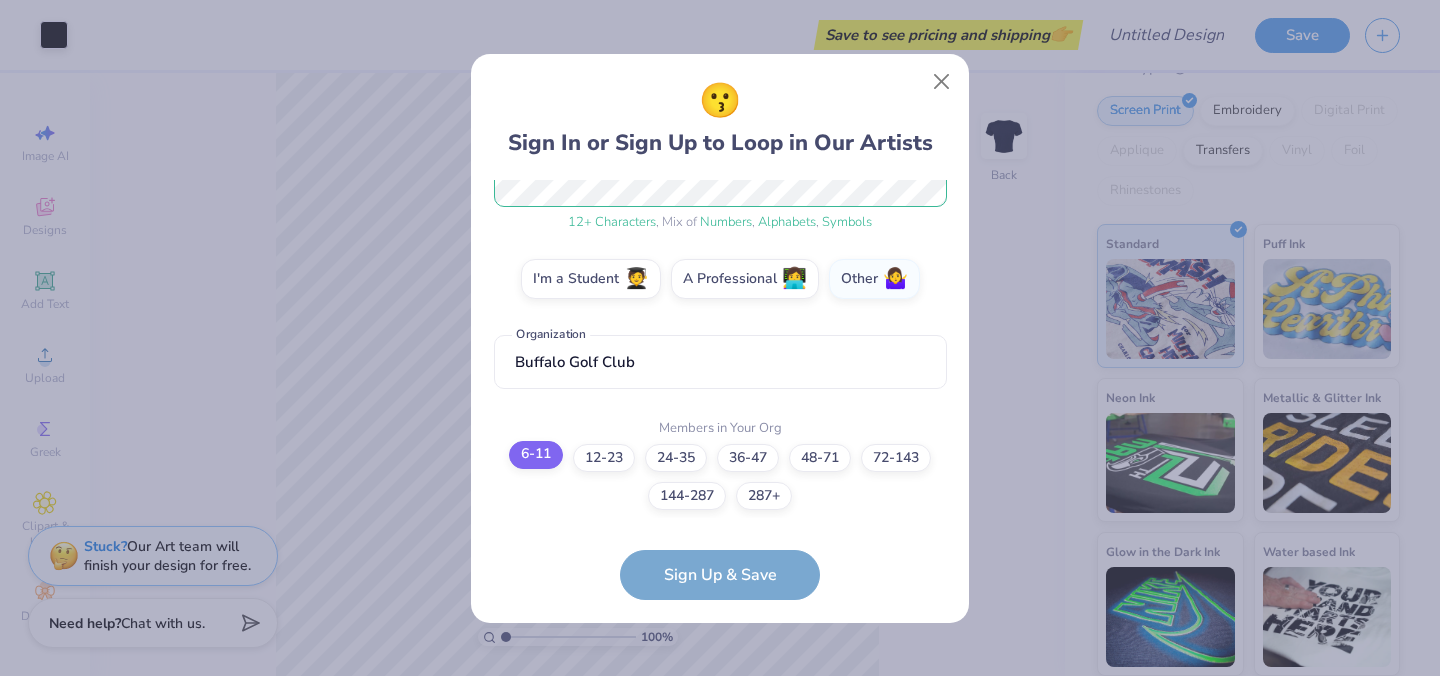 click on "6-11" at bounding box center (720, 765) 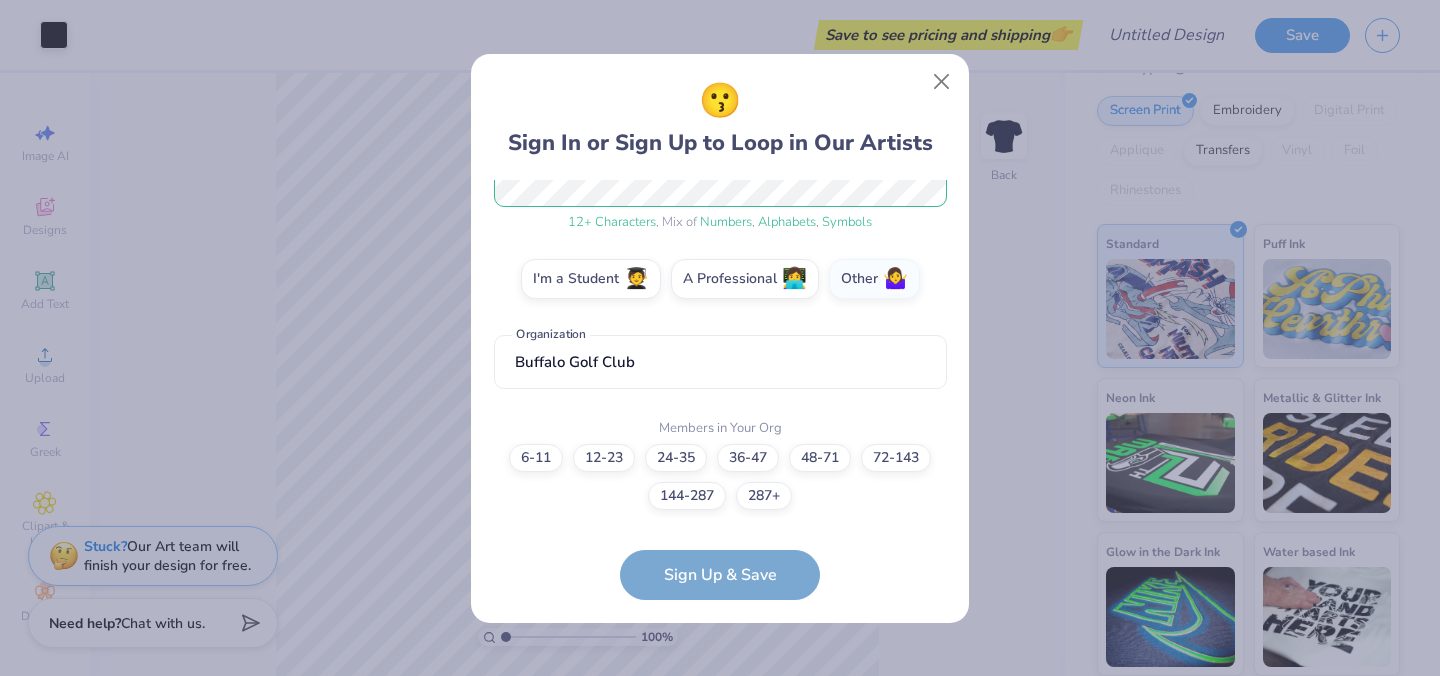 scroll, scrollTop: 148, scrollLeft: 0, axis: vertical 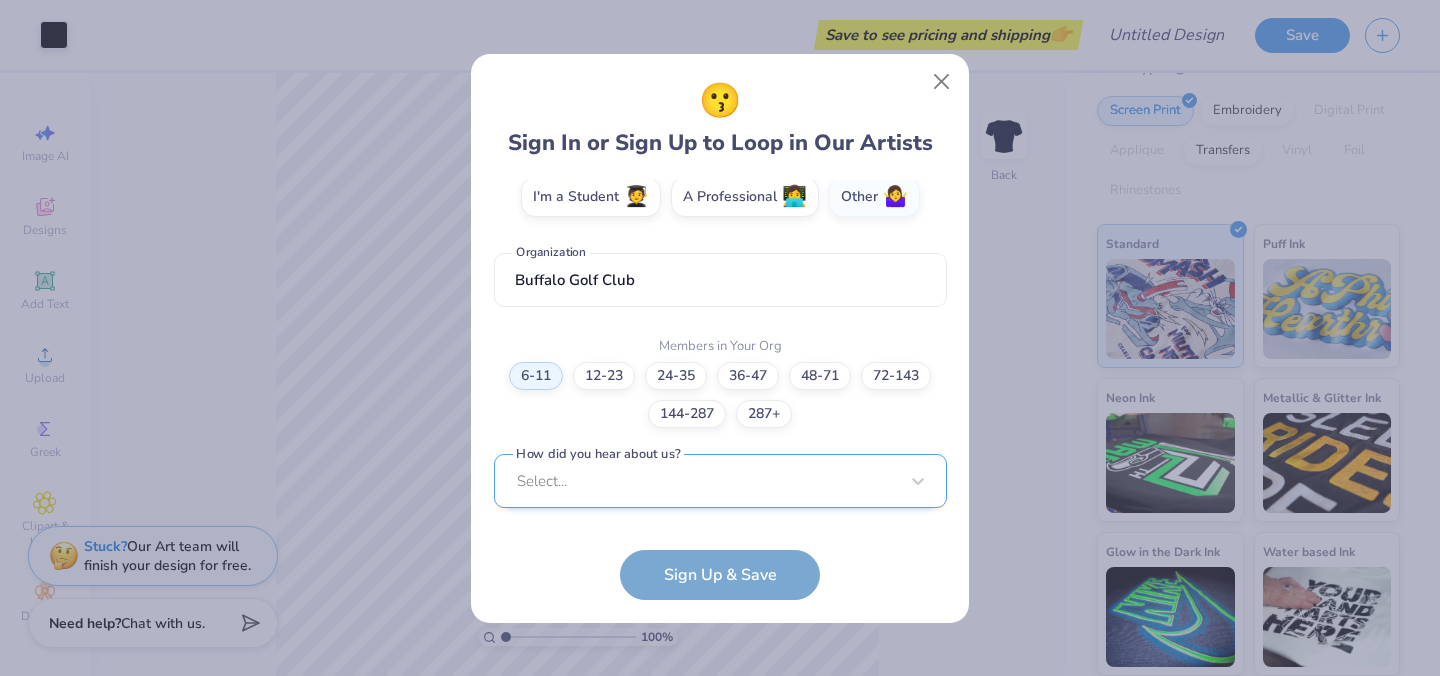 click on "Select..." at bounding box center (720, 481) 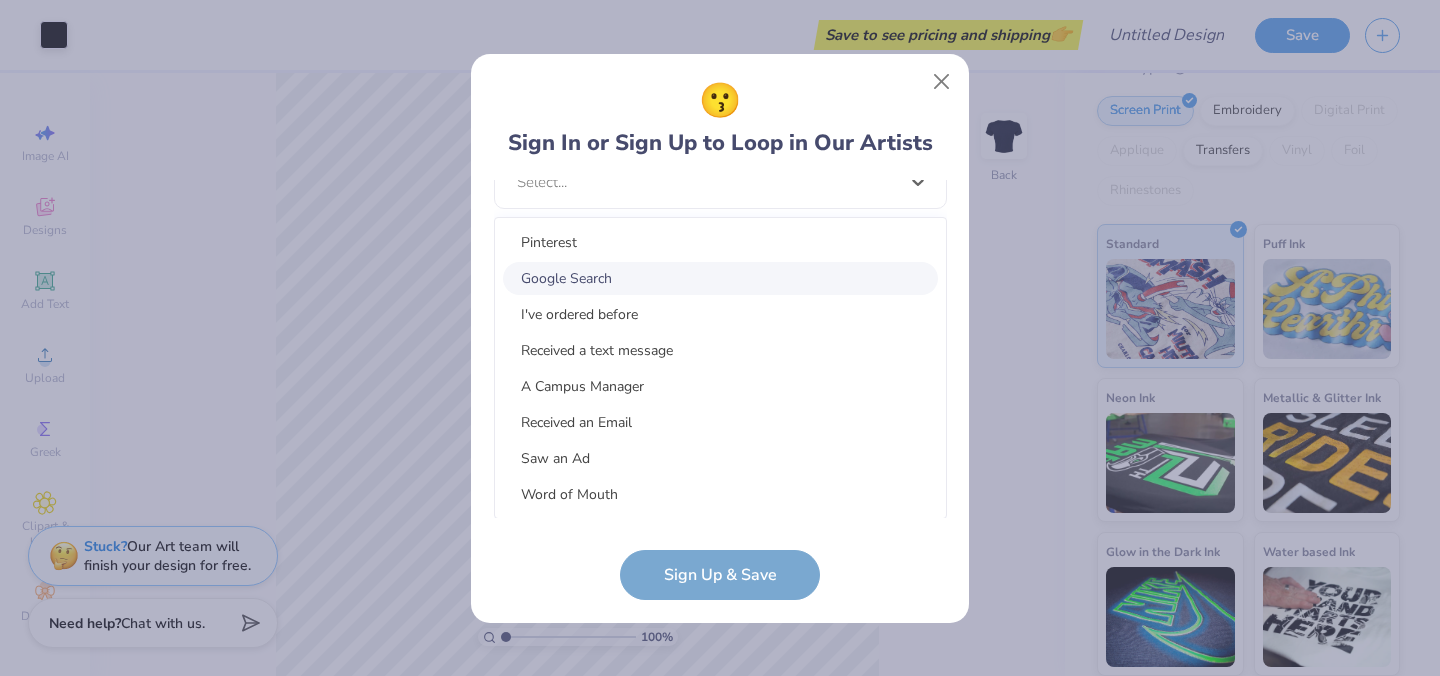 click on "Google Search" at bounding box center (720, 278) 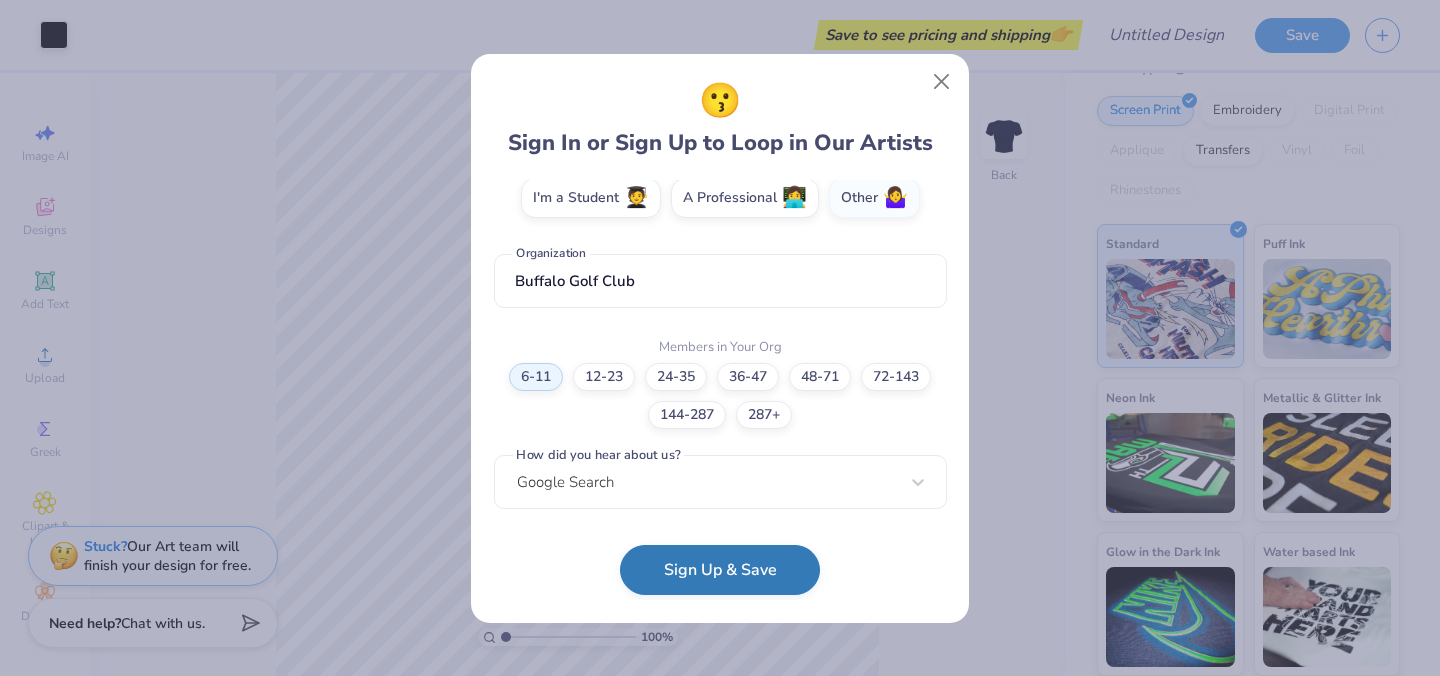 click on "Sign Up & Save" at bounding box center [720, 570] 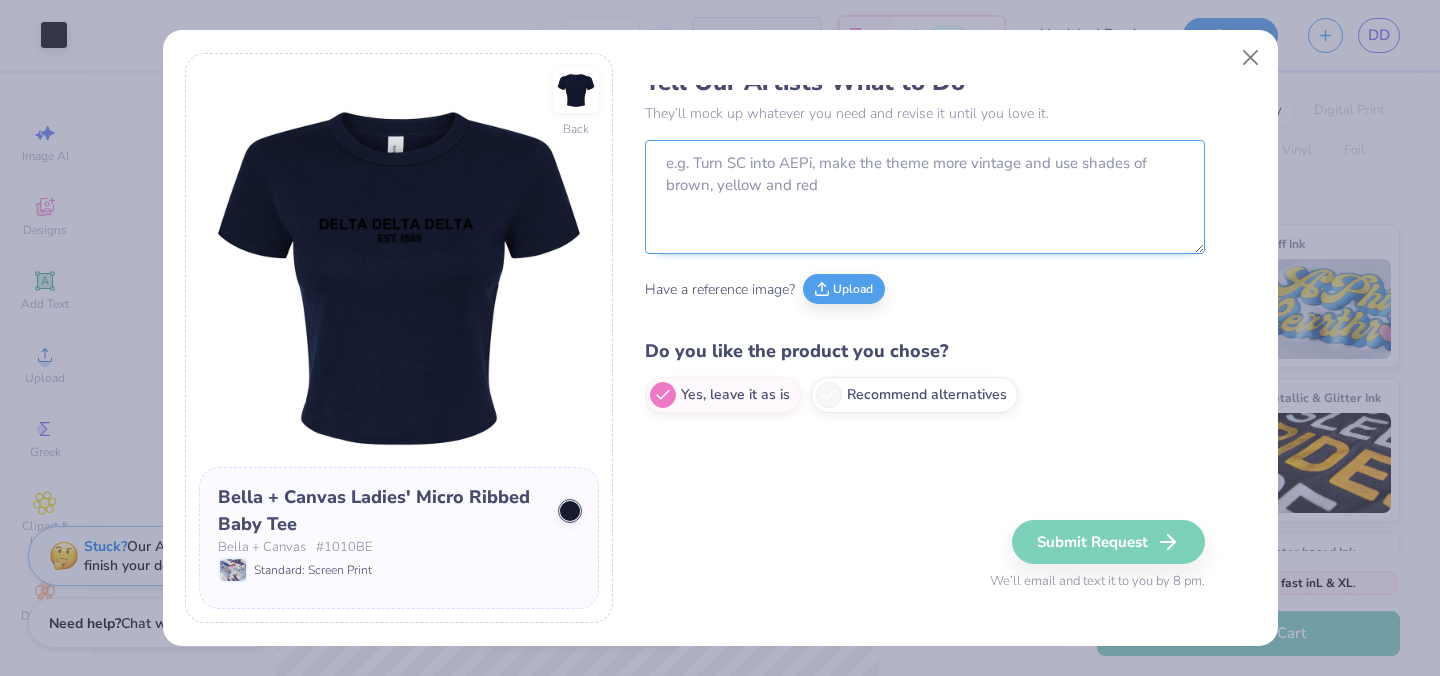 scroll, scrollTop: 28, scrollLeft: 0, axis: vertical 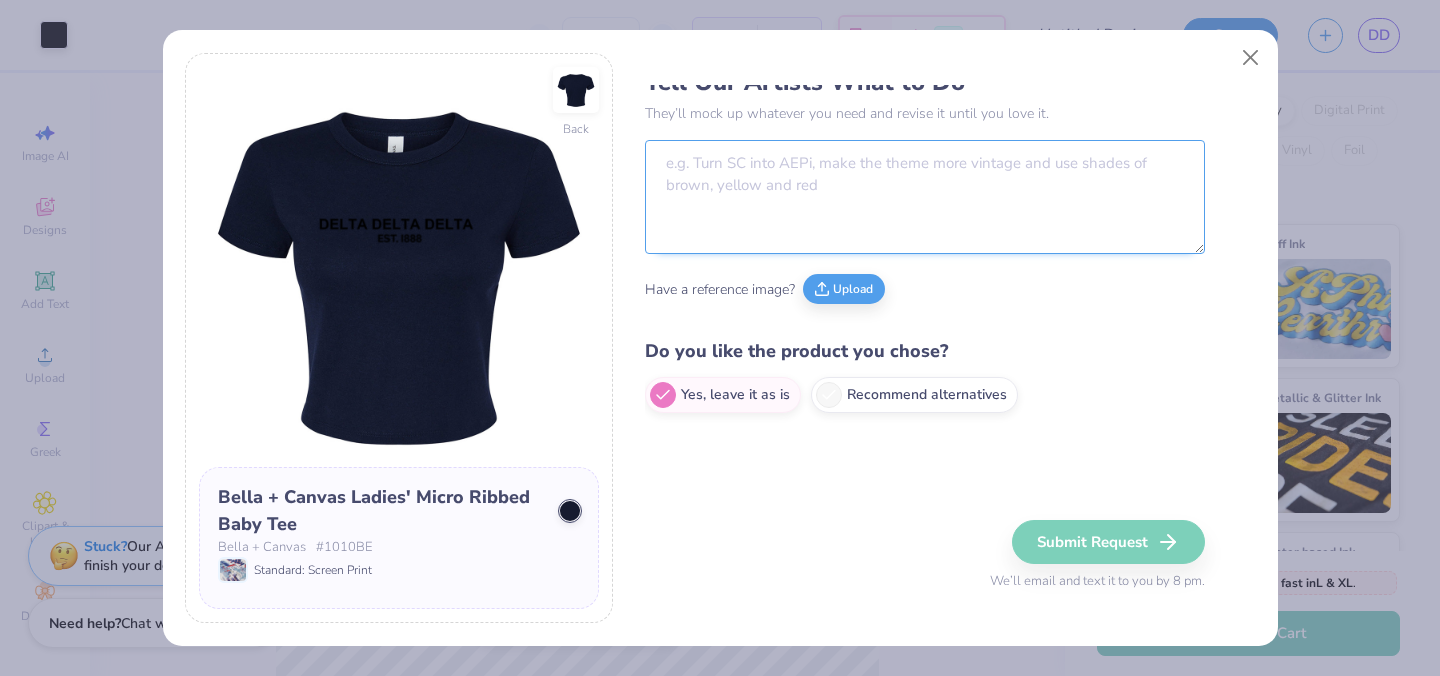 click at bounding box center (925, 197) 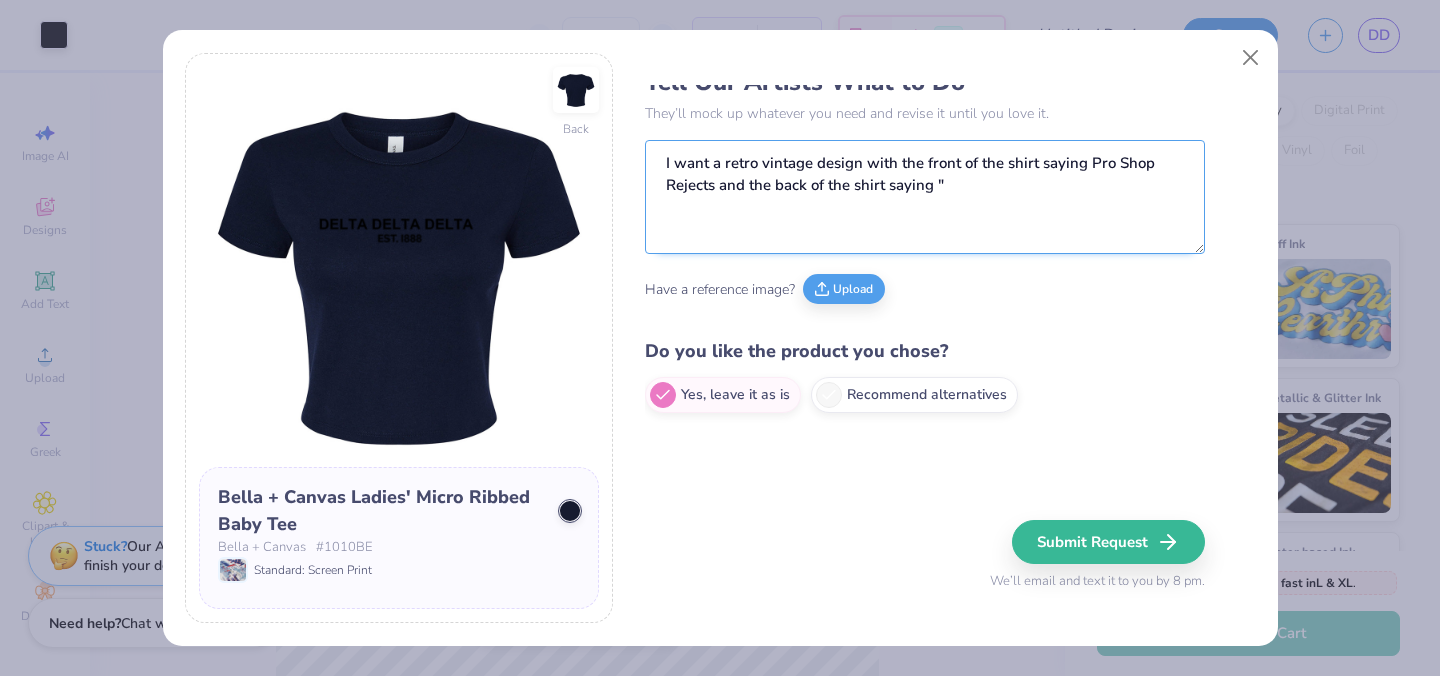click on "I want a retro vintage design with the front of the shirt saying Pro Shop Rejects and the back of the shirt saying "" at bounding box center (925, 197) 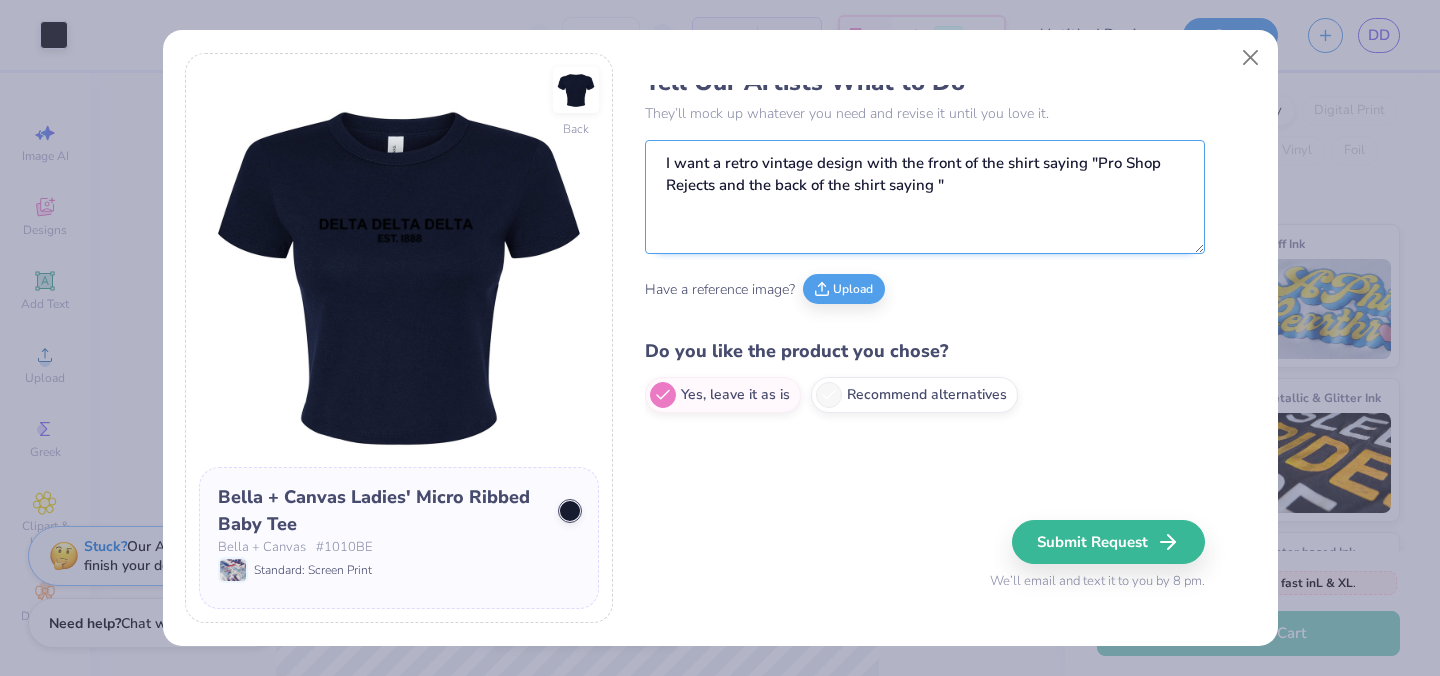click on "I want a retro vintage design with the front of the shirt saying "Pro Shop Rejects and the back of the shirt saying "" at bounding box center (925, 197) 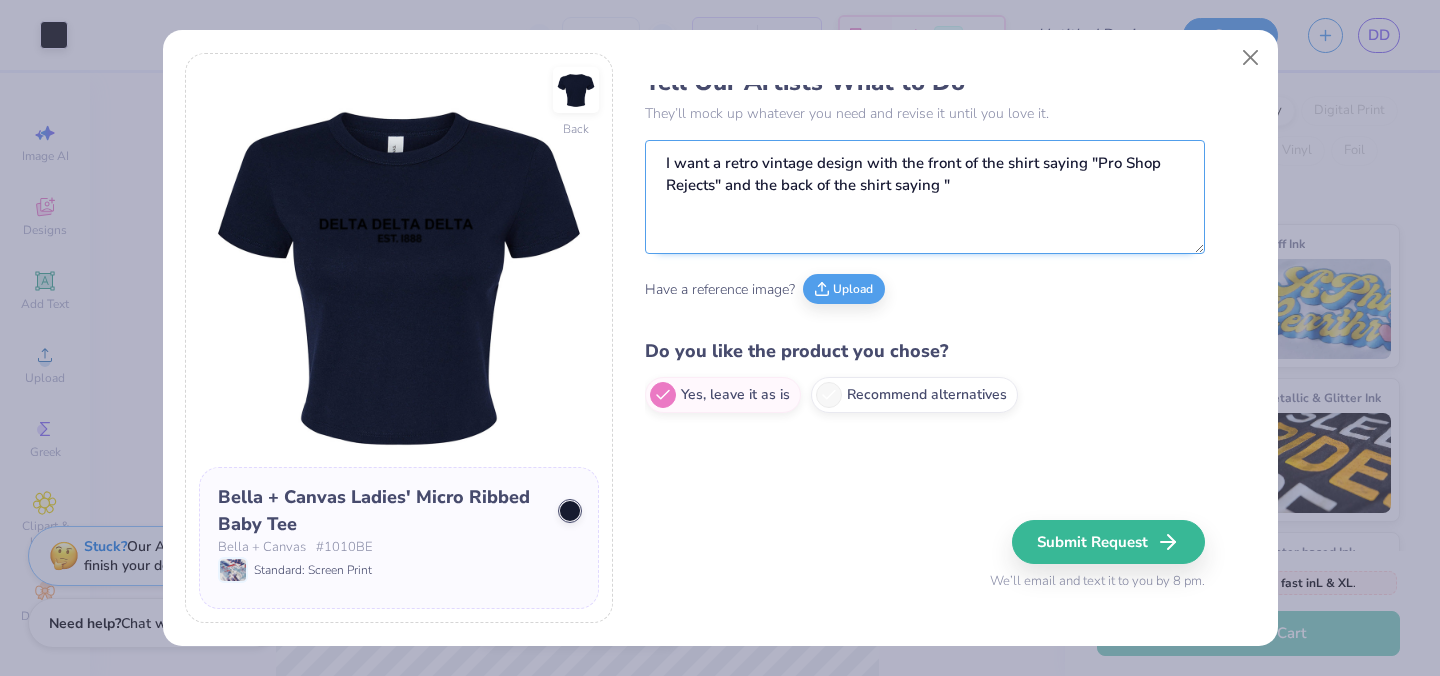 click on "I want a retro vintage design with the front of the shirt saying "Pro Shop Rejects" and the back of the shirt saying "" at bounding box center [925, 197] 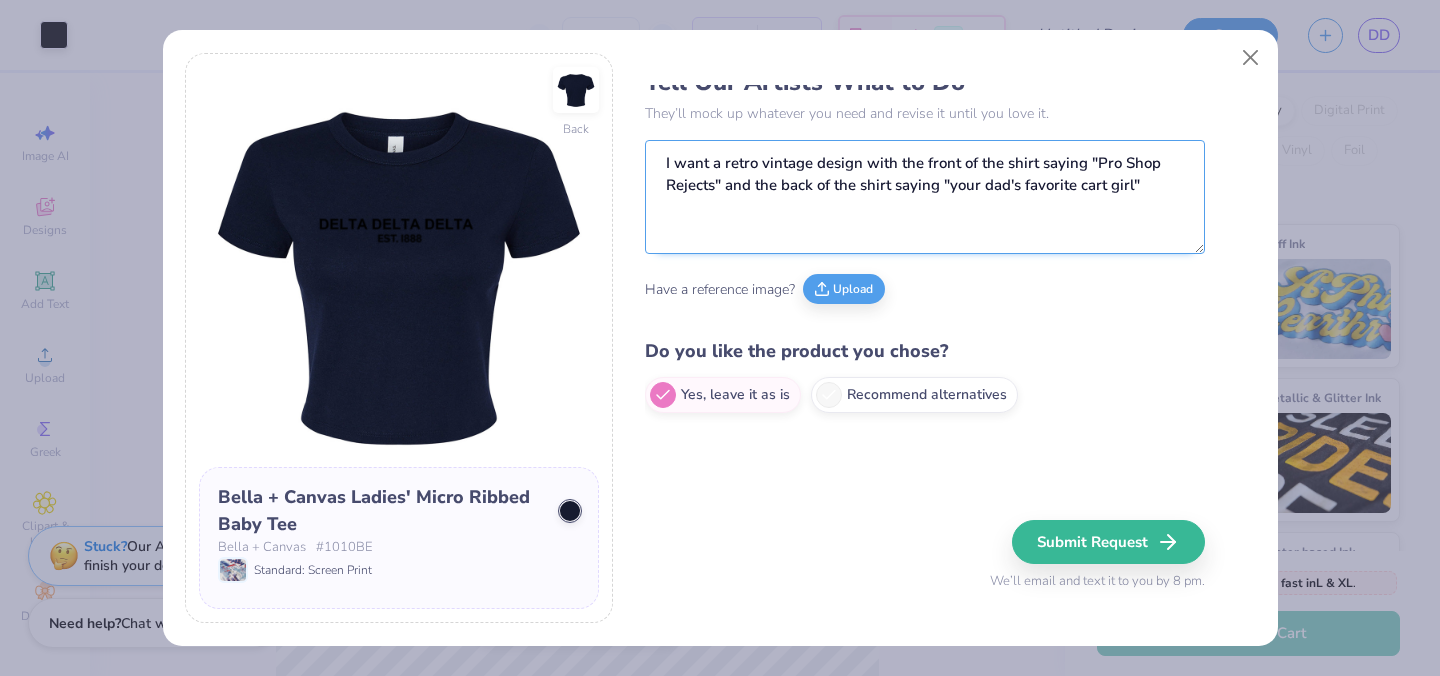 click on "I want a retro vintage design with the front of the shirt saying "Pro Shop Rejects" and the back of the shirt saying "your dad's favorite cart girl"" at bounding box center (925, 197) 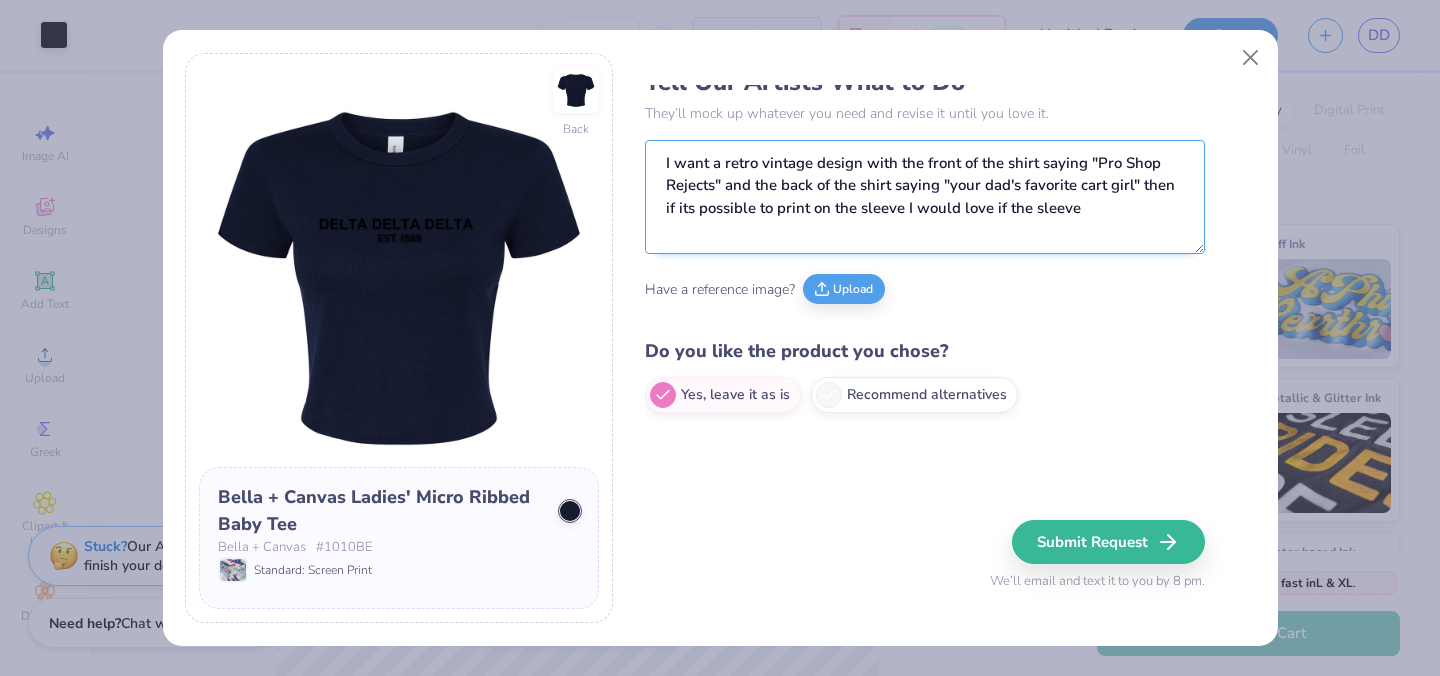 click on "I want a retro vintage design with the front of the shirt saying "Pro Shop Rejects" and the back of the shirt saying "your dad's favorite cart girl" then if its possible to print on the sleeve I would love if the sleeve" at bounding box center (925, 197) 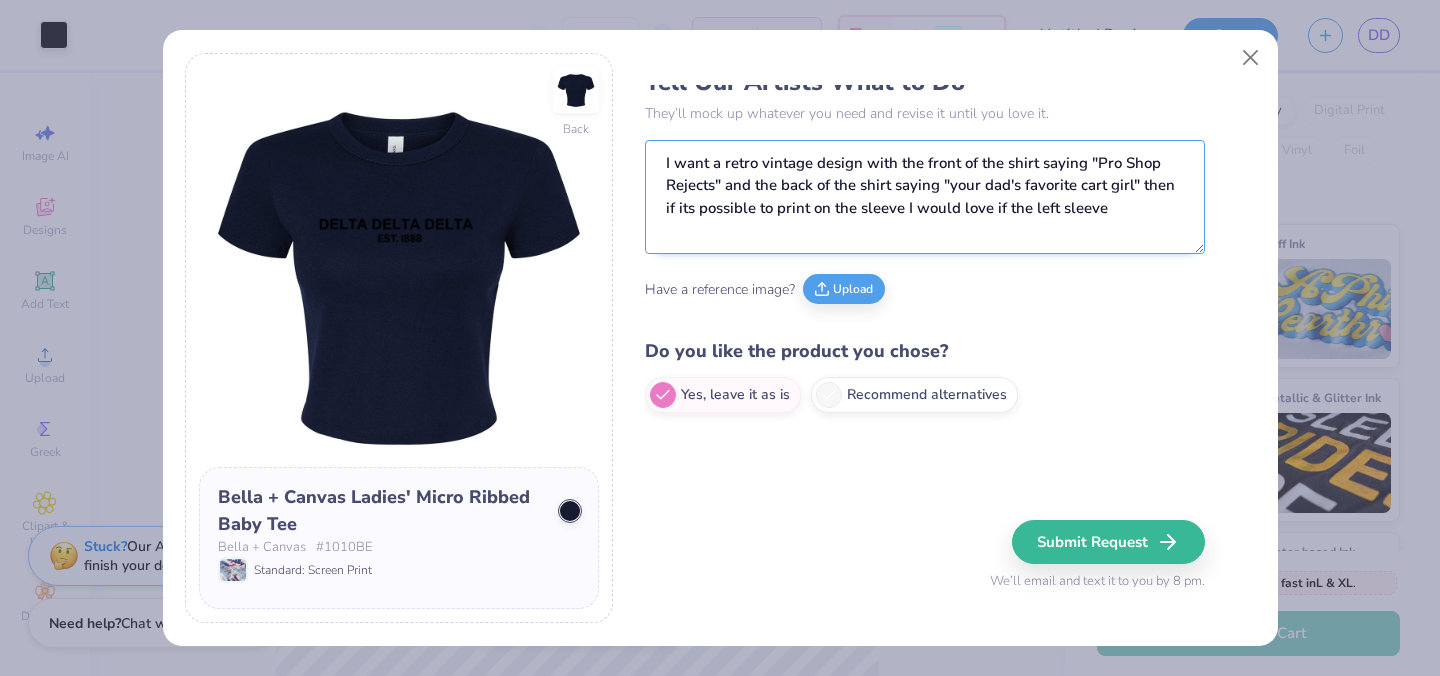 click on "I want a retro vintage design with the front of the shirt saying "Pro Shop Rejects" and the back of the shirt saying "your dad's favorite cart girl" then if its possible to print on the sleeve I would love if the left sleeve" at bounding box center [925, 197] 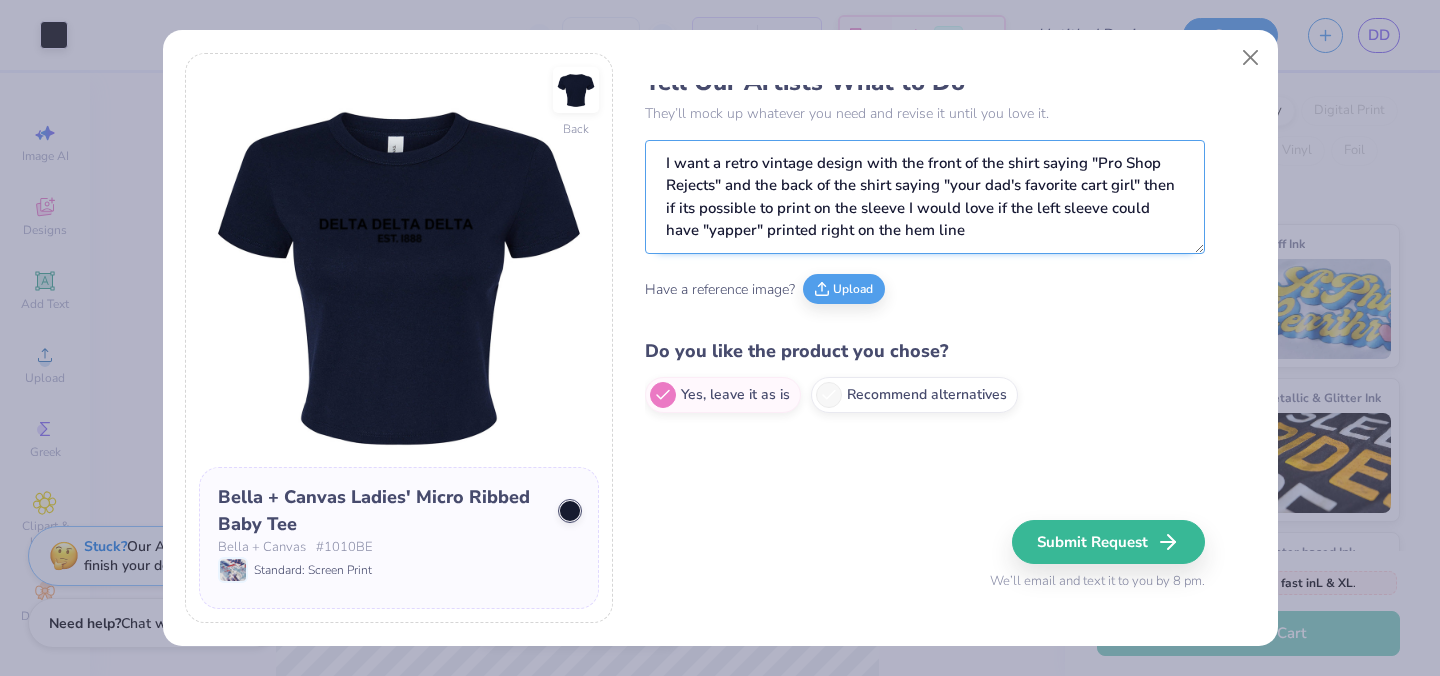 click on "I want a retro vintage design with the front of the shirt saying "Pro Shop Rejects" and the back of the shirt saying "your dad's favorite cart girl" then if its possible to print on the sleeve I would love if the left sleeve could have "yapper" printed right on the hem line" at bounding box center [925, 197] 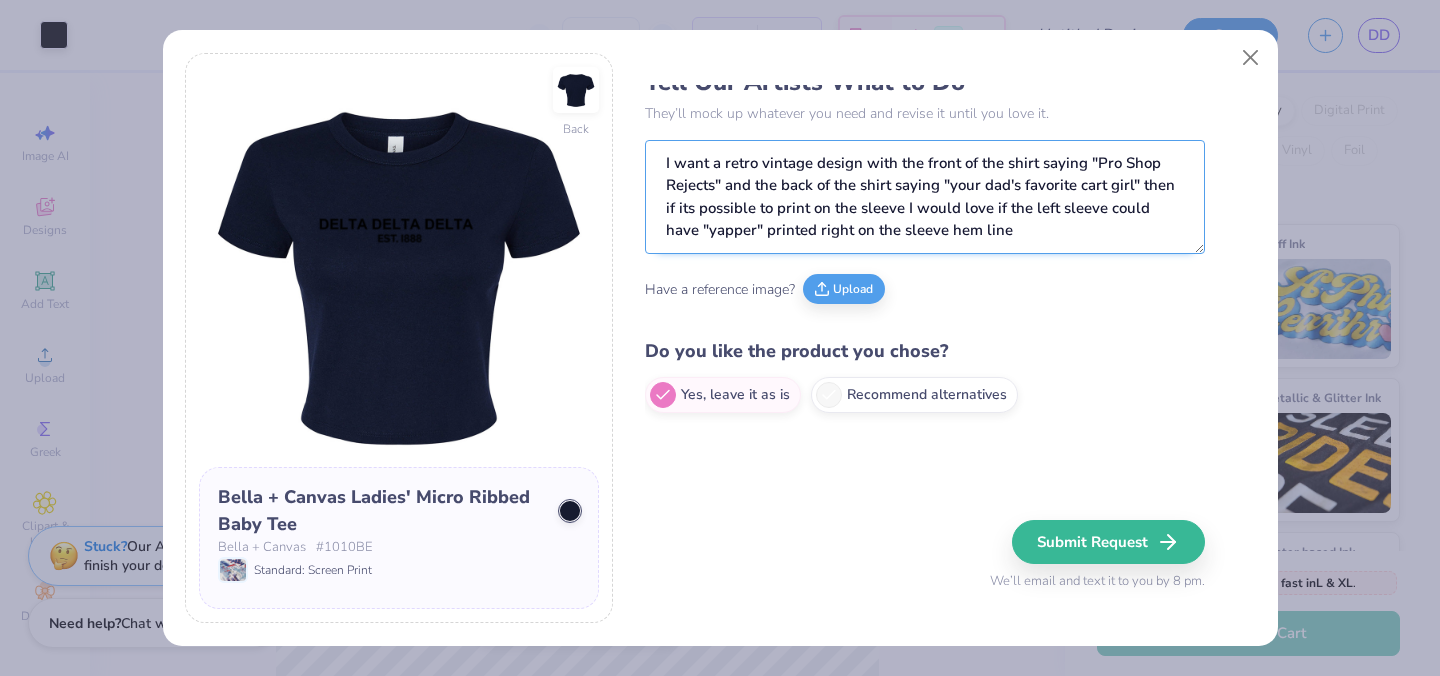 click on "I want a retro vintage design with the front of the shirt saying "Pro Shop Rejects" and the back of the shirt saying "your dad's favorite cart girl" then if its possible to print on the sleeve I would love if the left sleeve could have "yapper" printed right on the sleeve hem line" at bounding box center (925, 197) 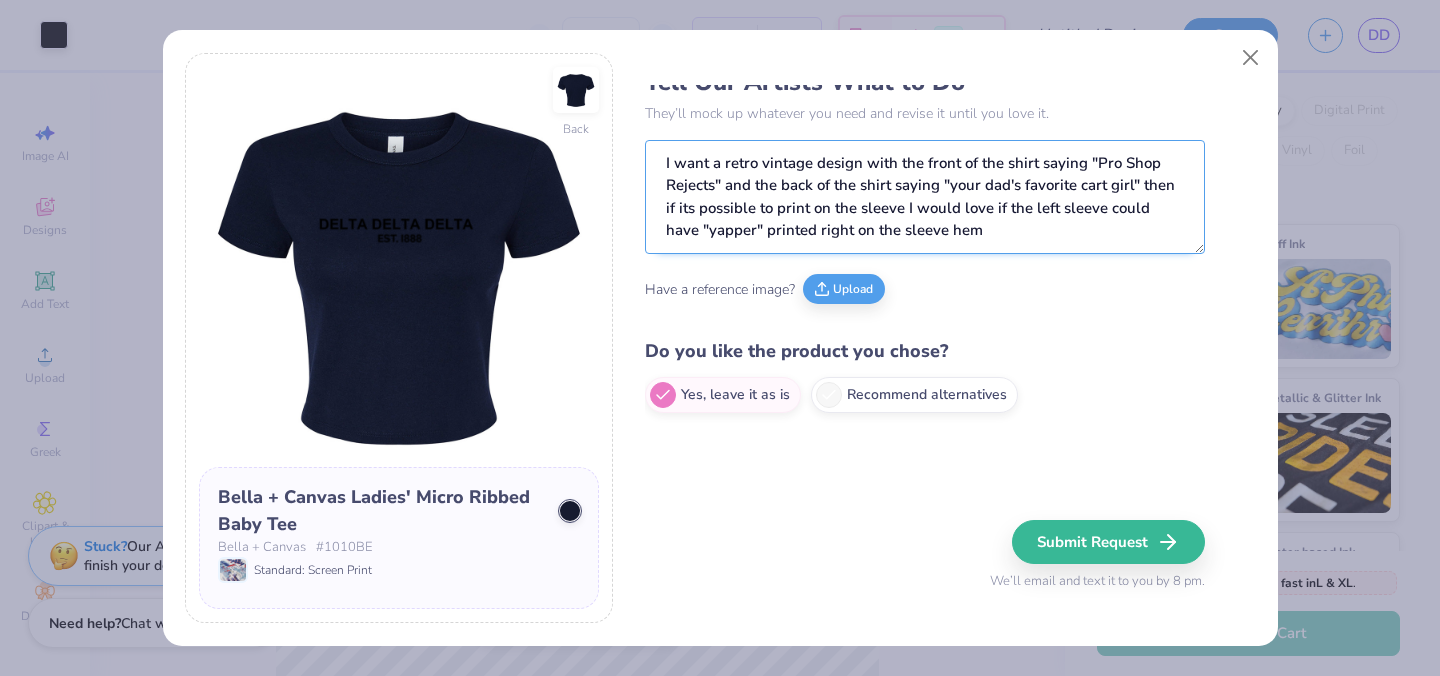 click on "I want a retro vintage design with the front of the shirt saying "Pro Shop Rejects" and the back of the shirt saying "your dad's favorite cart girl" then if its possible to print on the sleeve I would love if the left sleeve could have "yapper" printed right on the sleeve hem" at bounding box center [925, 197] 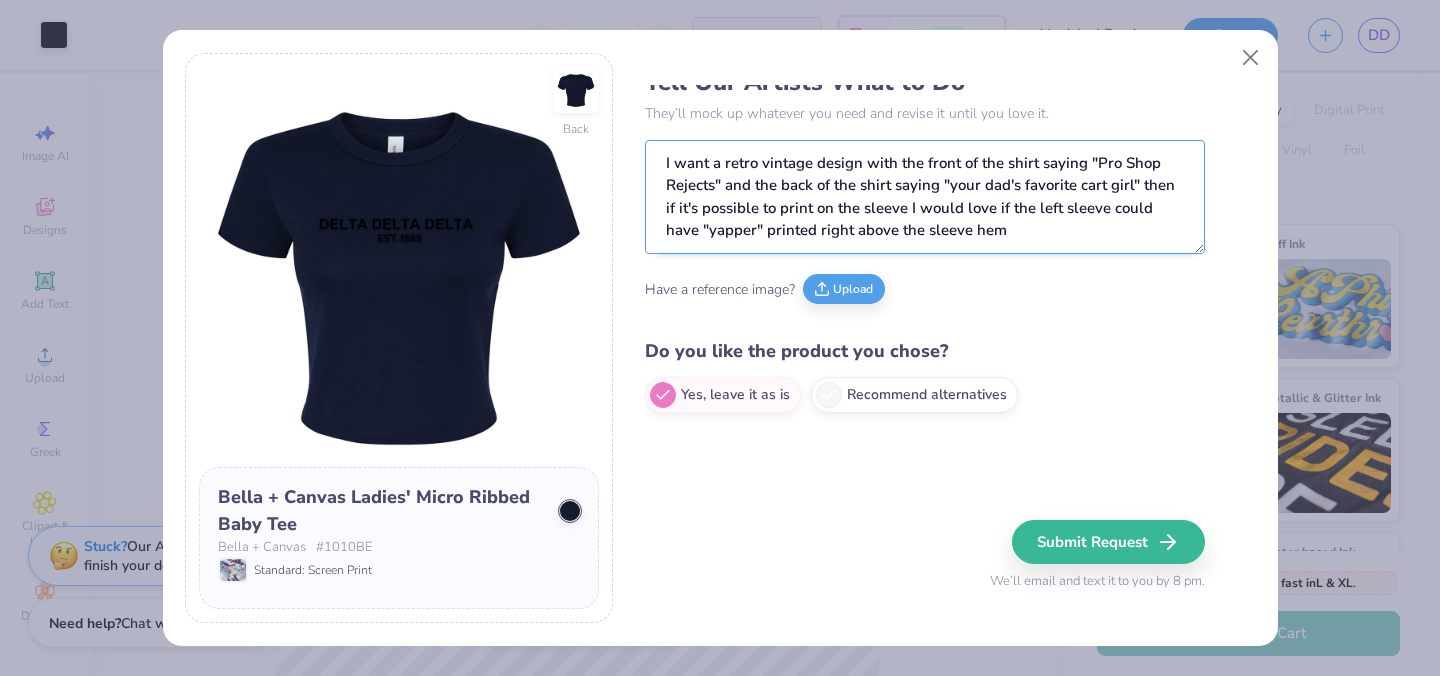 click on "I want a retro vintage design with the front of the shirt saying "Pro Shop Rejects" and the back of the shirt saying "your dad's favorite cart girl" then if it's possible to print on the sleeve I would love if the left sleeve could have "yapper" printed right above the sleeve hem" at bounding box center [925, 197] 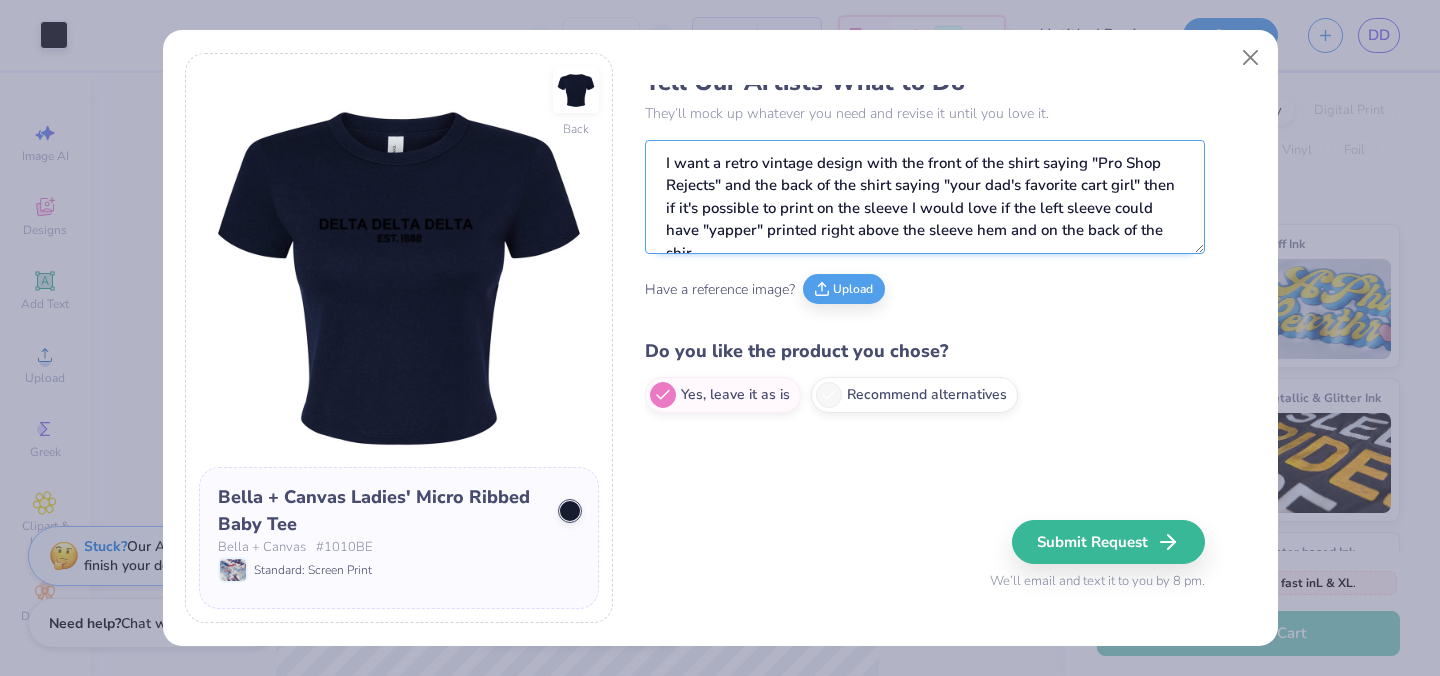 scroll, scrollTop: 11, scrollLeft: 0, axis: vertical 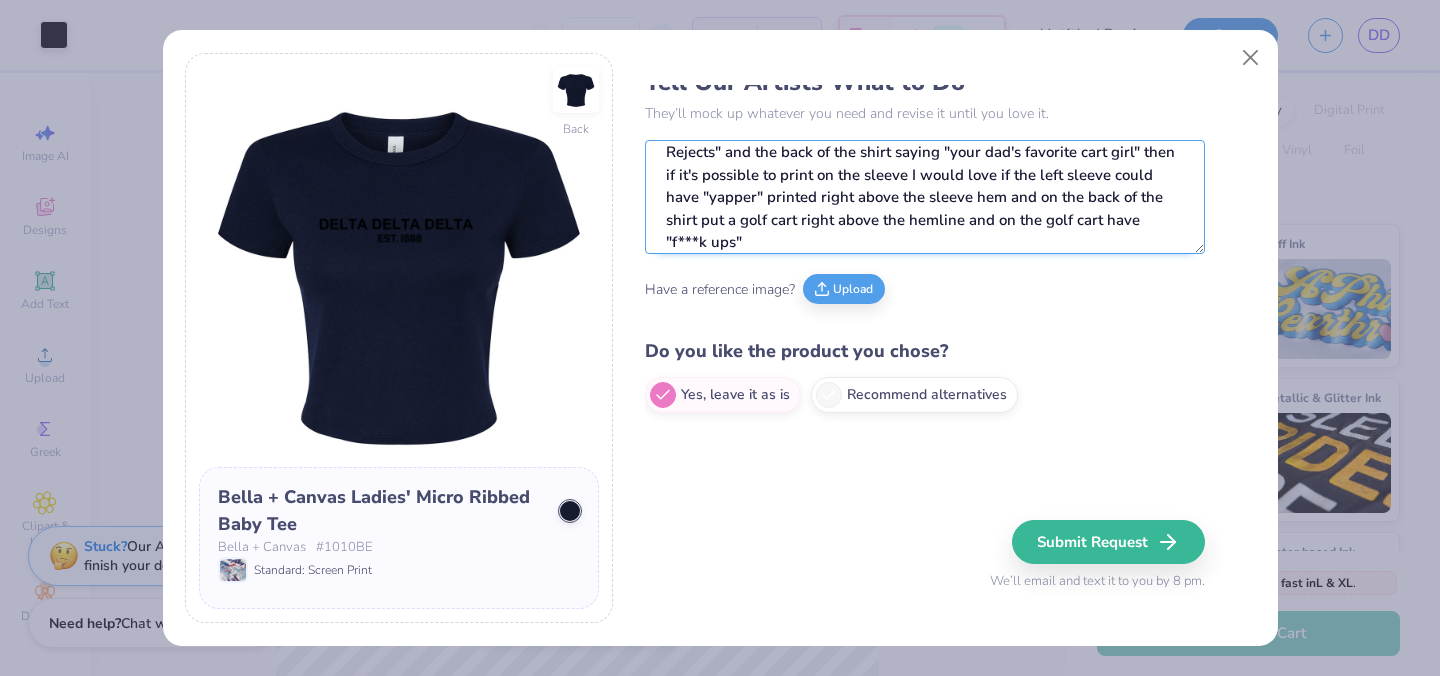 click on "I want a retro vintage design with the front of the shirt saying "Pro Shop Rejects" and the back of the shirt saying "your dad's favorite cart girl" then if it's possible to print on the sleeve I would love if the left sleeve could have "yapper" printed right above the sleeve hem and on the back of the shirt put a golf cart right above the hemline and on the golf cart have "f***k ups"" at bounding box center [925, 197] 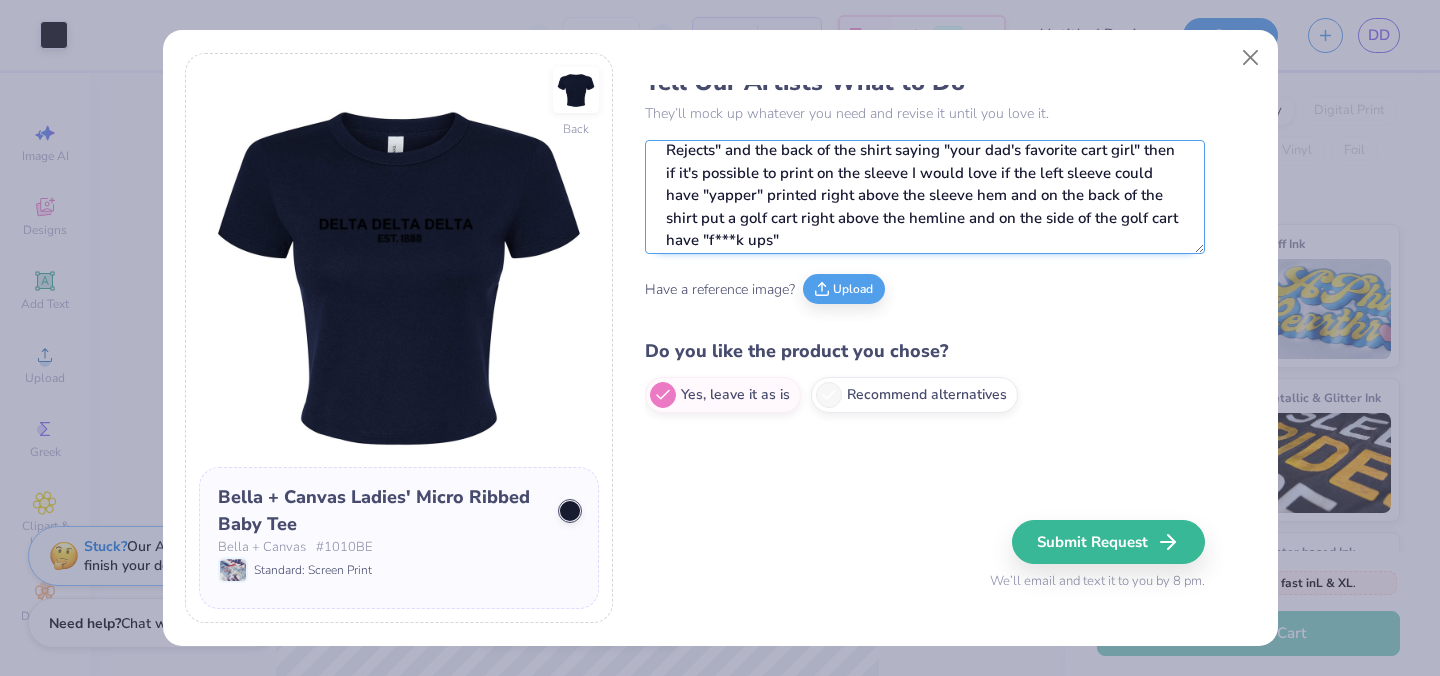 scroll, scrollTop: 42, scrollLeft: 0, axis: vertical 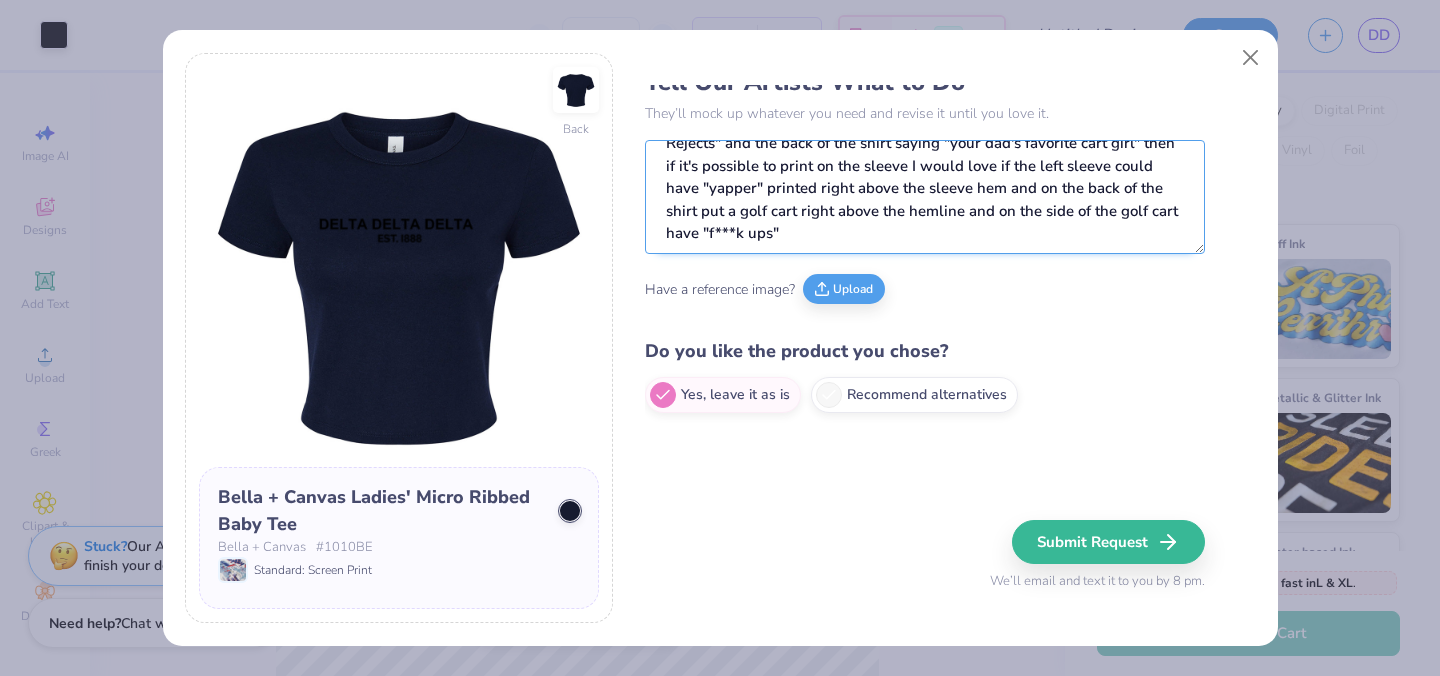 click on "I want a retro vintage design with the front of the shirt saying "Pro Shop Rejects" and the back of the shirt saying "your dad's favorite cart girl" then if it's possible to print on the sleeve I would love if the left sleeve could have "yapper" printed right above the sleeve hem and on the back of the shirt put a golf cart right above the hemline and on the side of the golf cart have "f***k ups"" at bounding box center (925, 197) 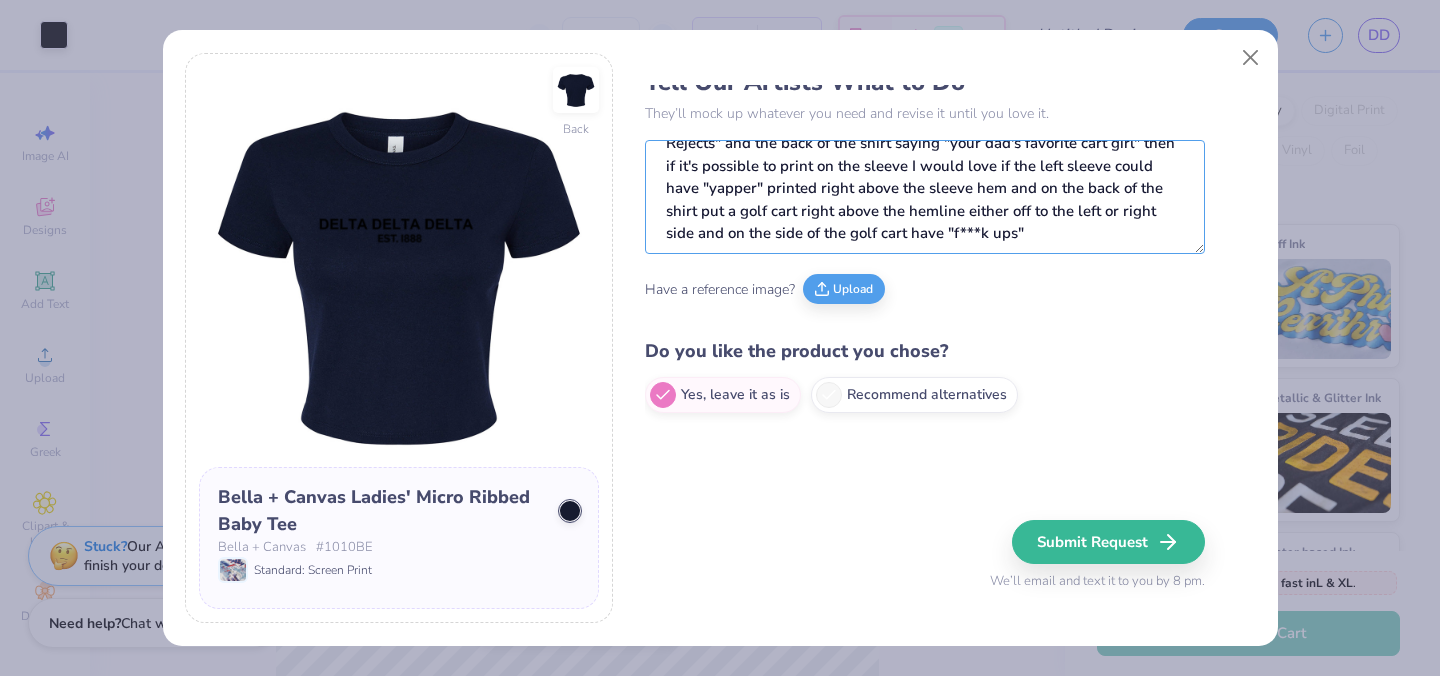 scroll, scrollTop: 0, scrollLeft: 0, axis: both 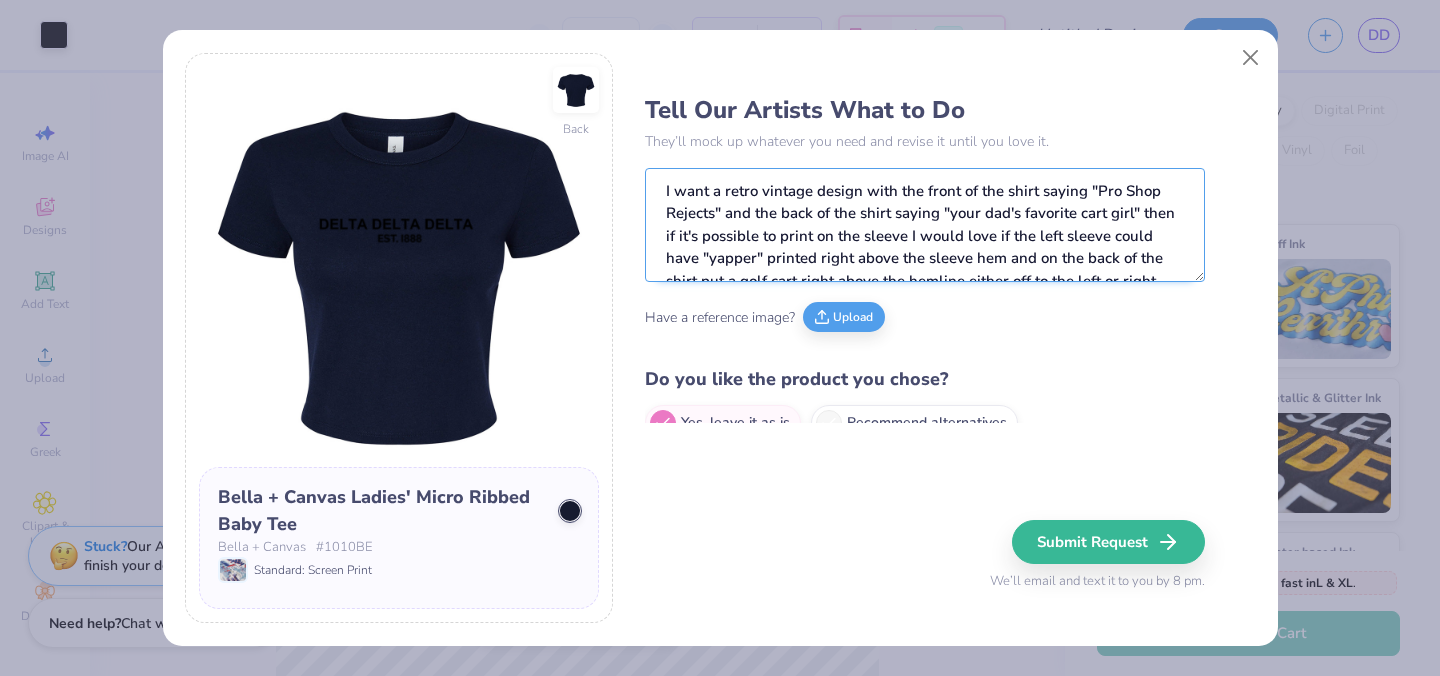 click on "I want a retro vintage design with the front of the shirt saying "Pro Shop Rejects" and the back of the shirt saying "your dad's favorite cart girl" then if it's possible to print on the sleeve I would love if the left sleeve could have "yapper" printed right above the sleeve hem and on the back of the shirt put a golf cart right above the hemline either off to the left or right side and on the side of the golf cart have "f***k ups"" at bounding box center (925, 225) 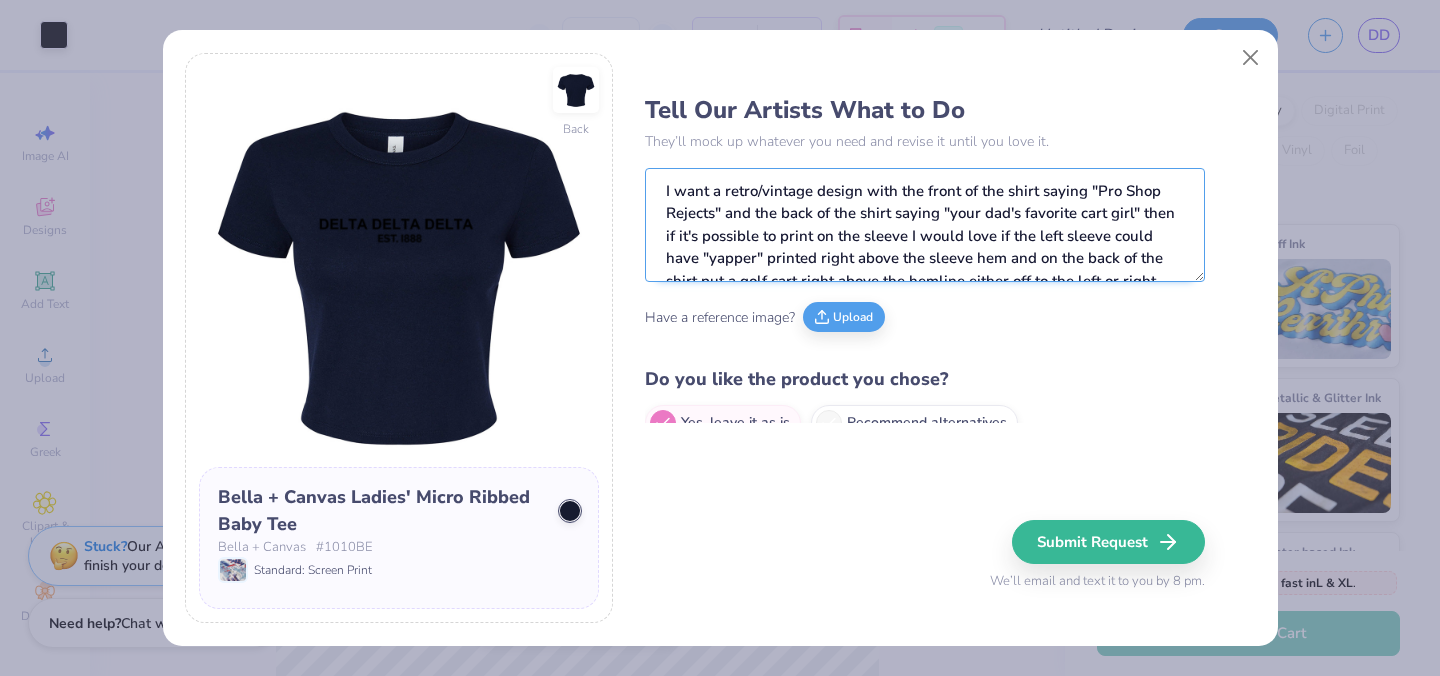 click on "I want a retro/vintage design with the front of the shirt saying "Pro Shop Rejects" and the back of the shirt saying "your dad's favorite cart girl" then if it's possible to print on the sleeve I would love if the left sleeve could have "yapper" printed right above the sleeve hem and on the back of the shirt put a golf cart right above the hemline either off to the left or right side and on the side of the golf cart have "f***k ups"" at bounding box center (925, 225) 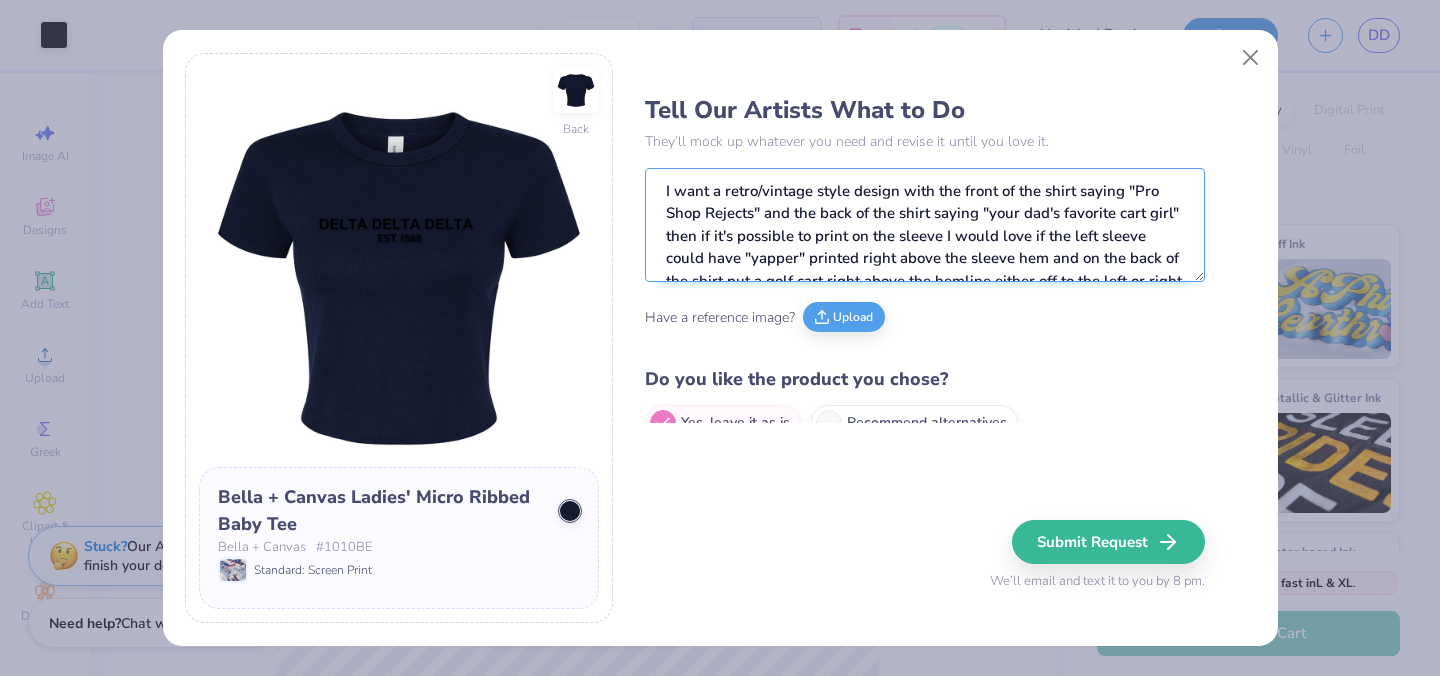 click on "I want a retro/vintage style design with the front of the shirt saying "Pro Shop Rejects" and the back of the shirt saying "your dad's favorite cart girl" then if it's possible to print on the sleeve I would love if the left sleeve could have "yapper" printed right above the sleeve hem and on the back of the shirt put a golf cart right above the hemline either off to the left or right side and on the side of the golf cart have "f***k ups"" at bounding box center [925, 225] 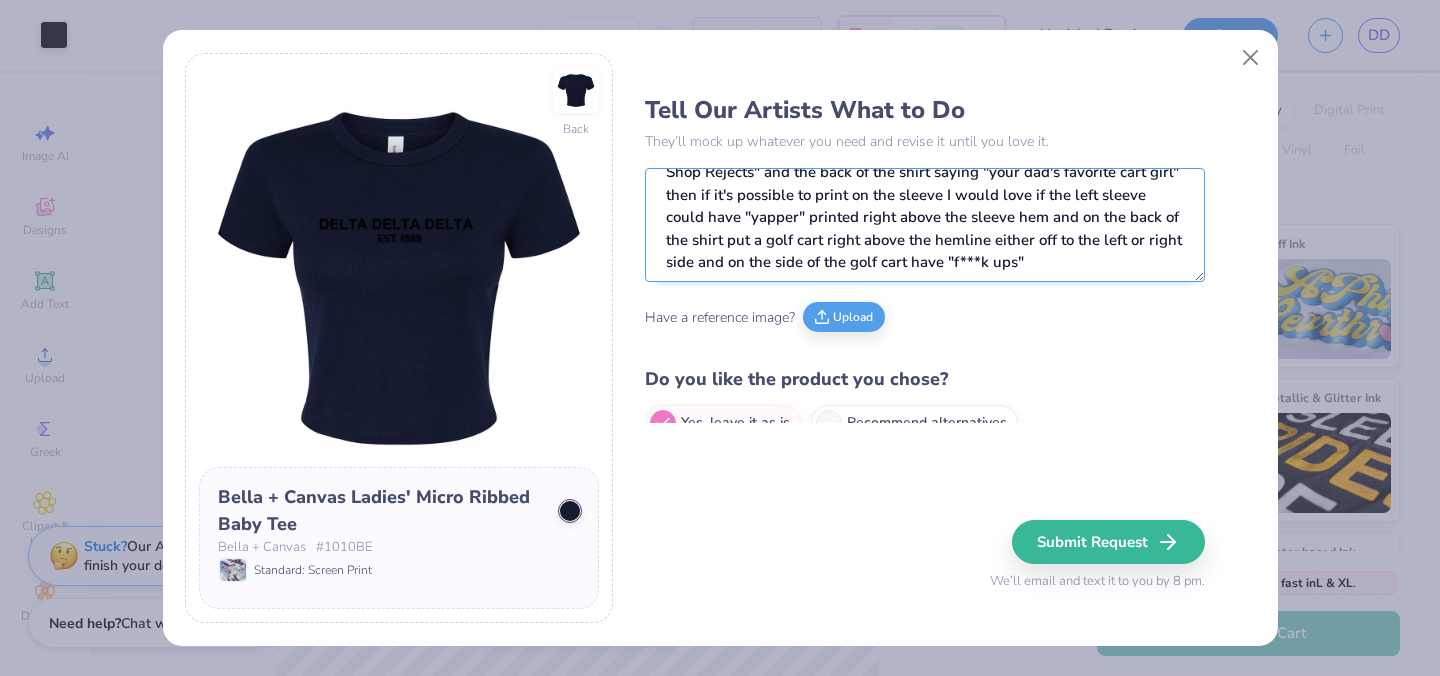 scroll, scrollTop: 45, scrollLeft: 0, axis: vertical 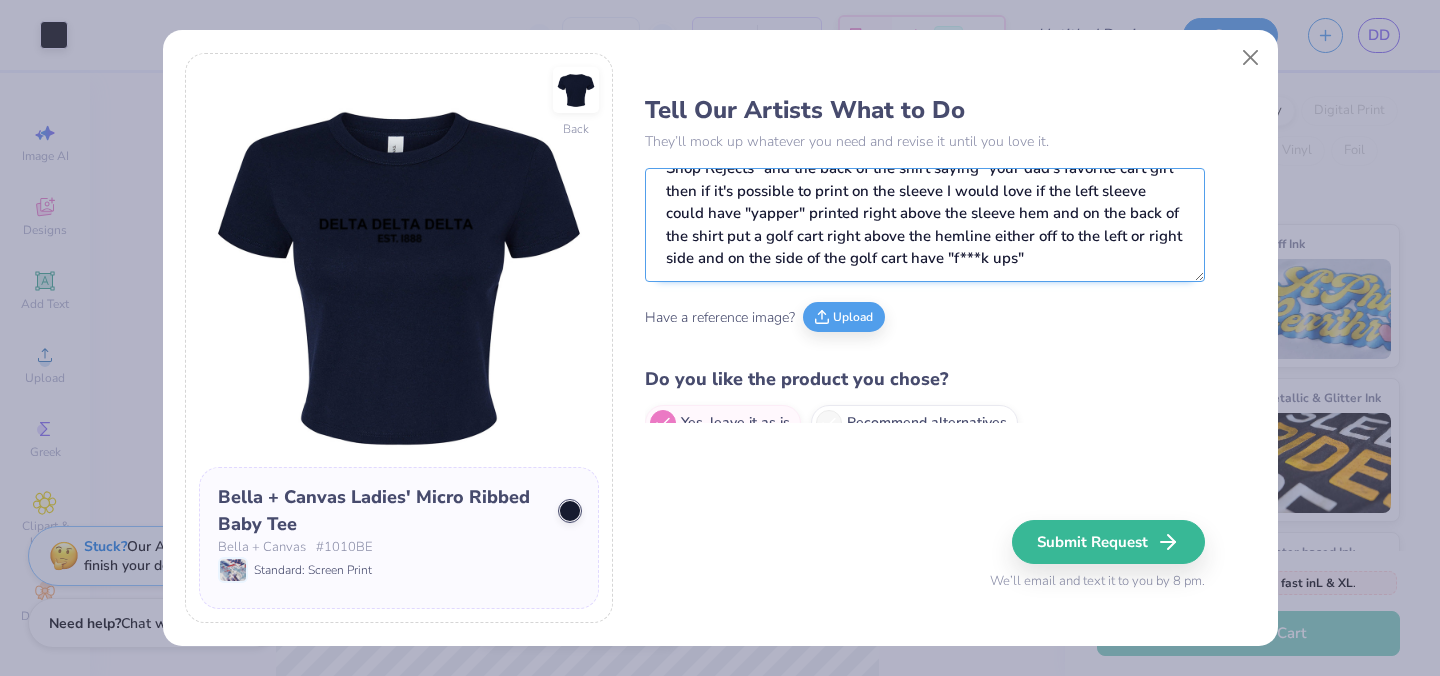 click on "I want a retro/vintage style design with the front of the shirt saying "Pro Shop Rejects" and the back of the shirt saying "your dad's favorite cart girl" then if it's possible to print on the sleeve I would love if the left sleeve could have "yapper" printed right above the sleeve hem and on the back of the shirt put a golf cart right above the hemline either off to the left or right side and on the side of the golf cart have "f***k ups"" at bounding box center (925, 225) 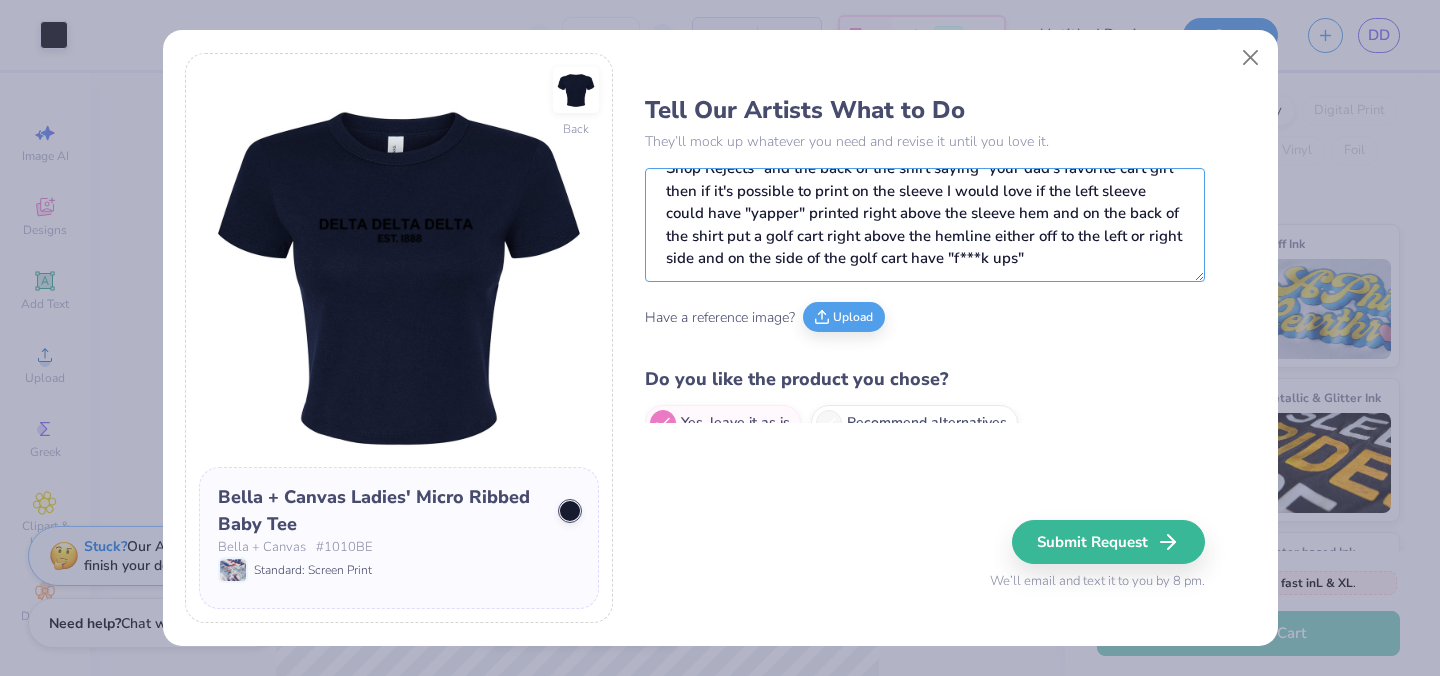 scroll, scrollTop: 28, scrollLeft: 0, axis: vertical 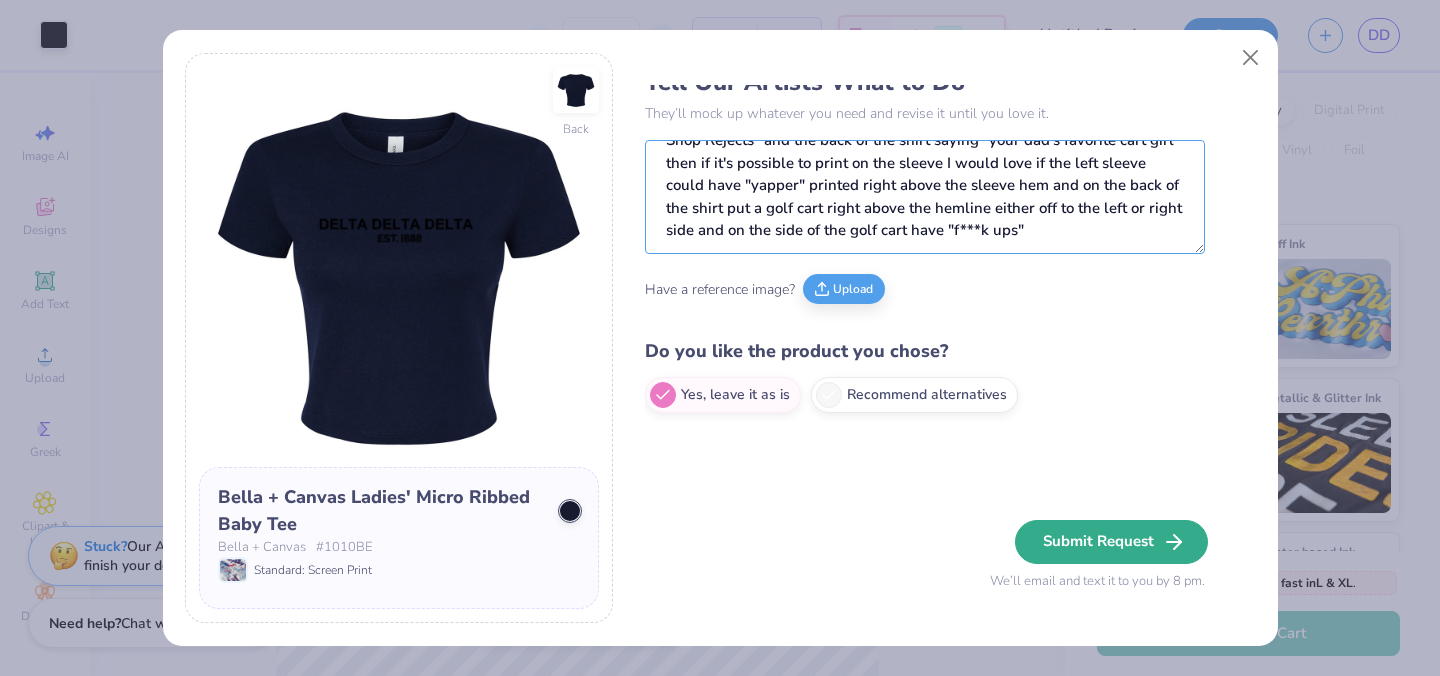 type on "I want a retro/vintage style design with the front of the shirt saying "Pro Shop Rejects" and the back of the shirt saying "your dad's favorite cart girl" then if it's possible to print on the sleeve I would love if the left sleeve could have "yapper" printed right above the sleeve hem and on the back of the shirt put a golf cart right above the hemline either off to the left or right side and on the side of the golf cart have "f***k ups"" 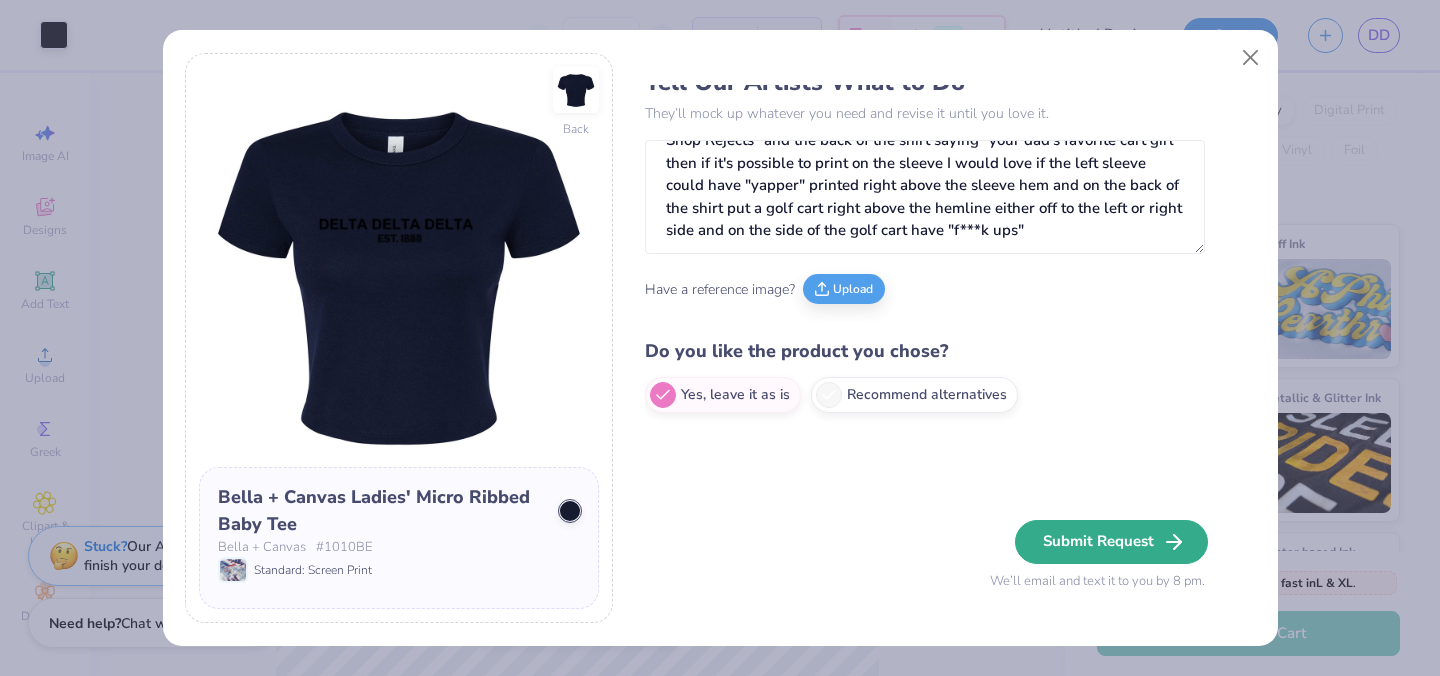 click on "Submit Request" at bounding box center [1111, 542] 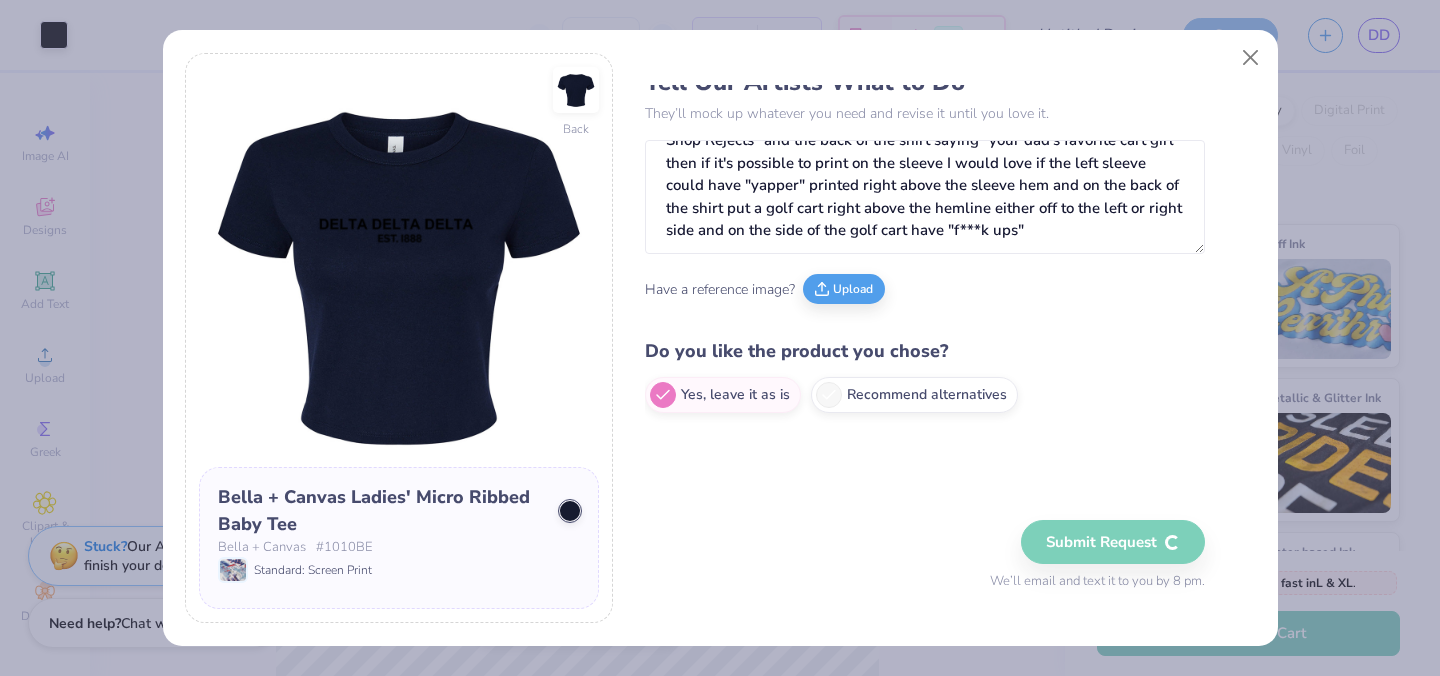 type 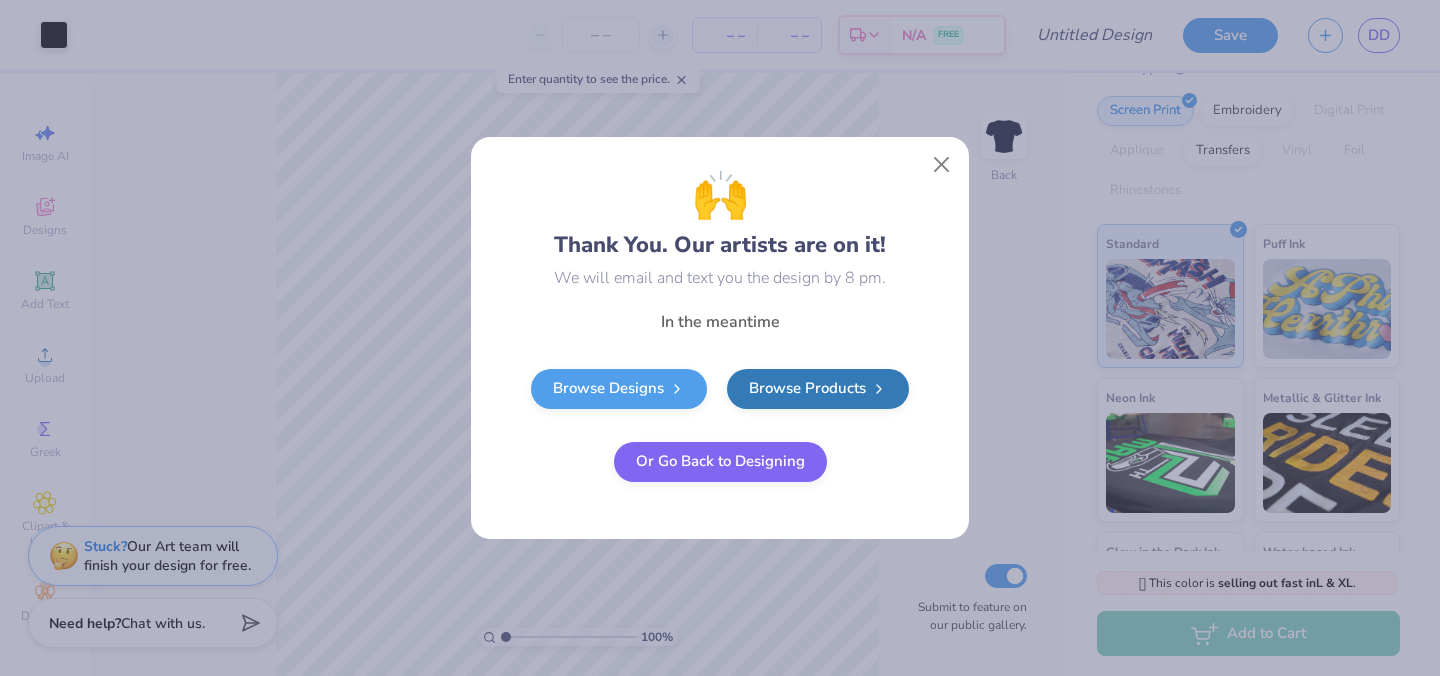 scroll, scrollTop: 0, scrollLeft: 0, axis: both 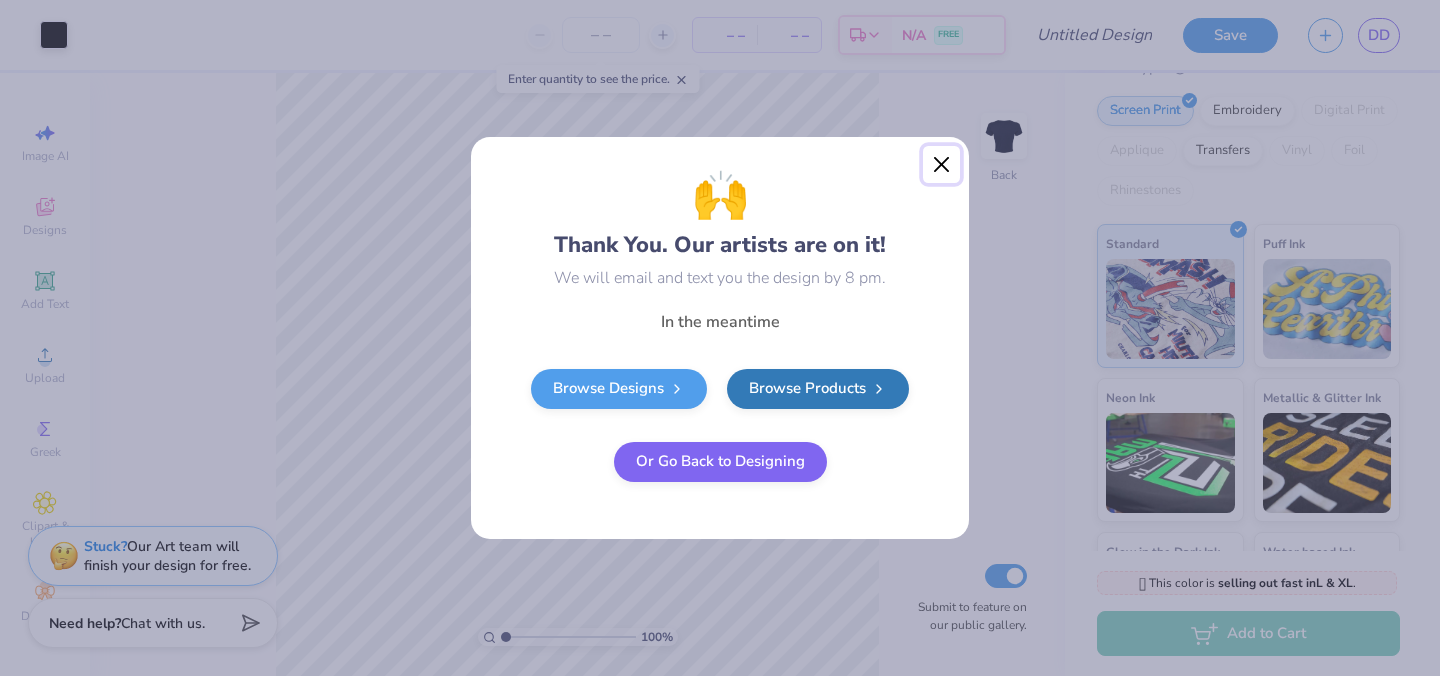 click at bounding box center (942, 165) 